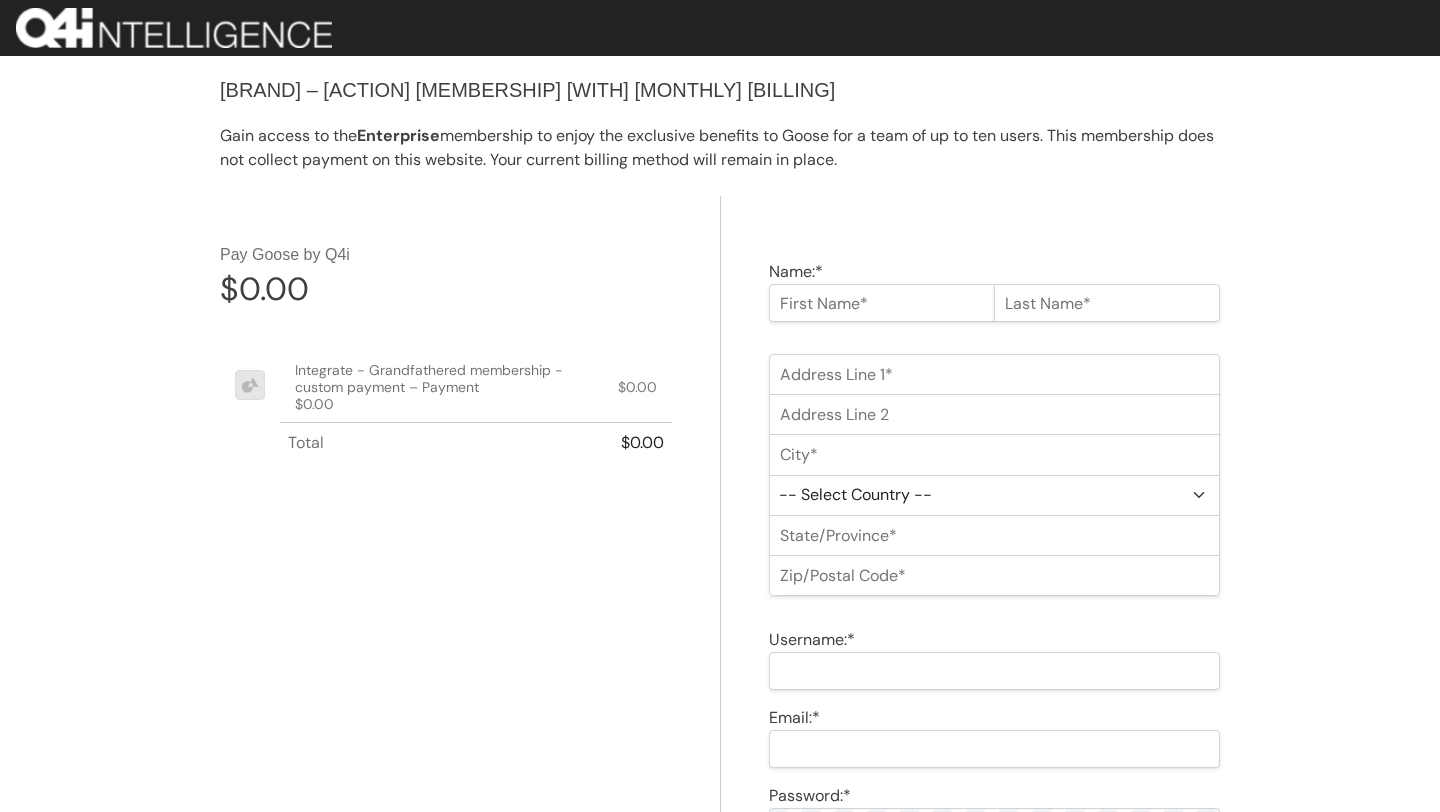 scroll, scrollTop: 0, scrollLeft: 0, axis: both 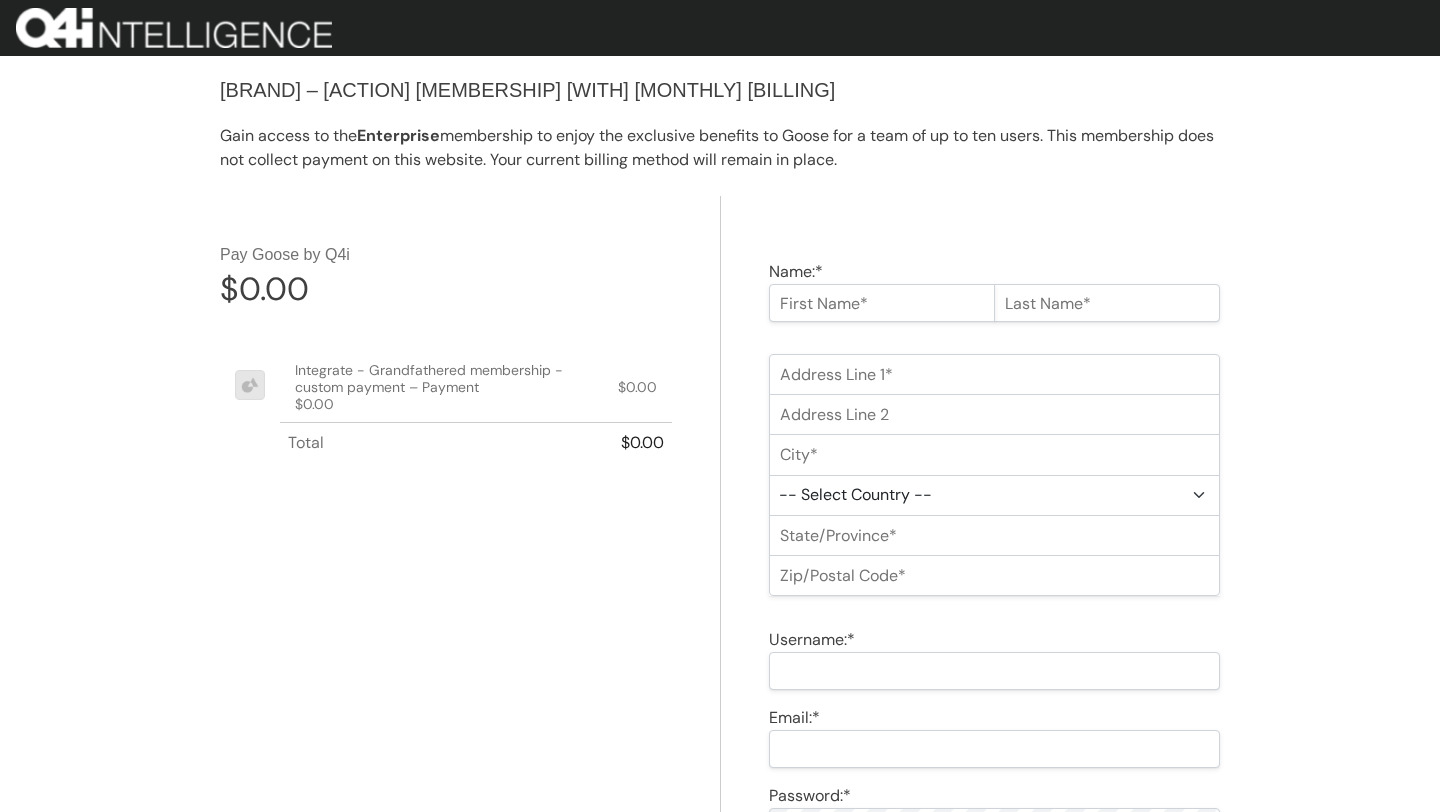 click on "Name:*" at bounding box center (882, 303) 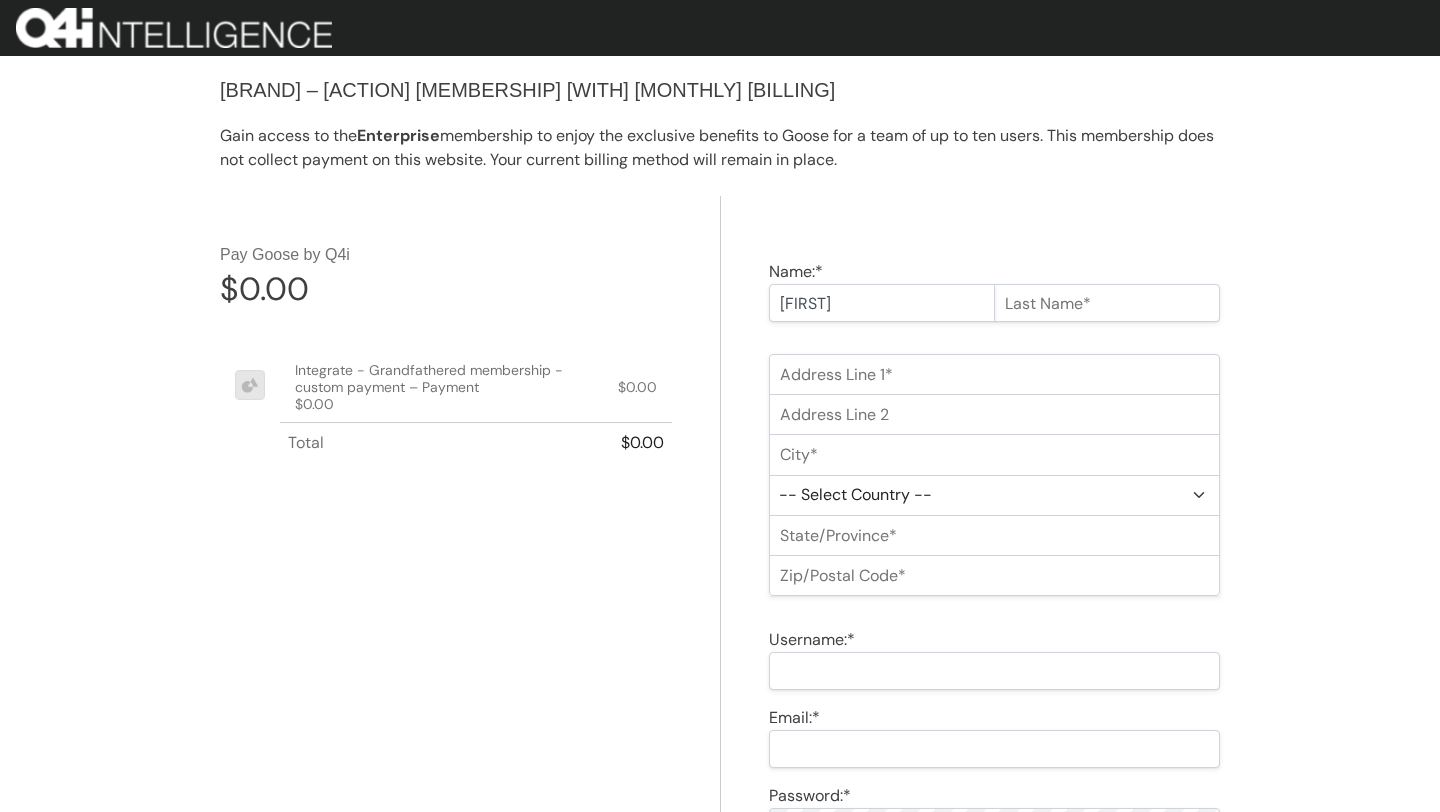 type on "[FIRST]" 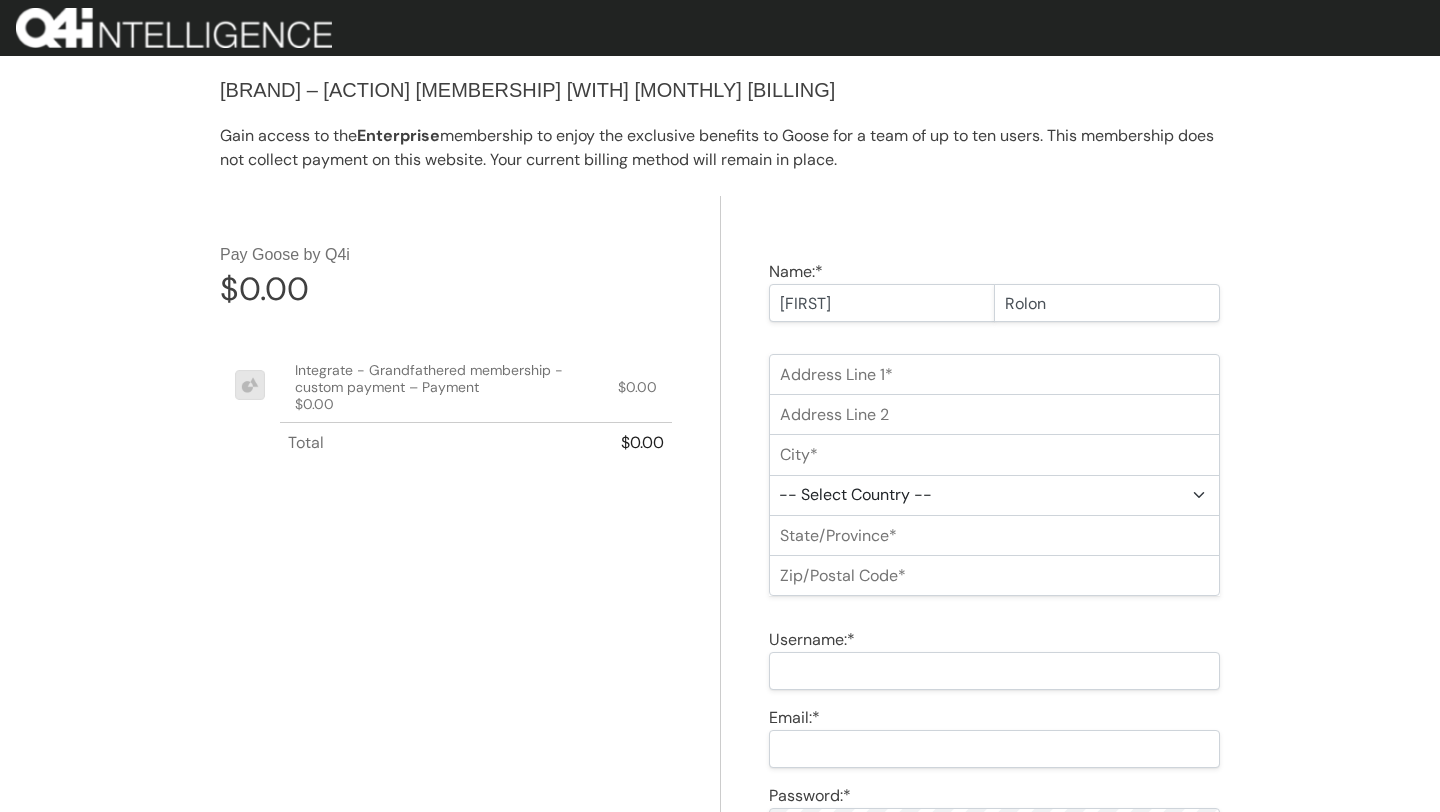 type on "Rolon" 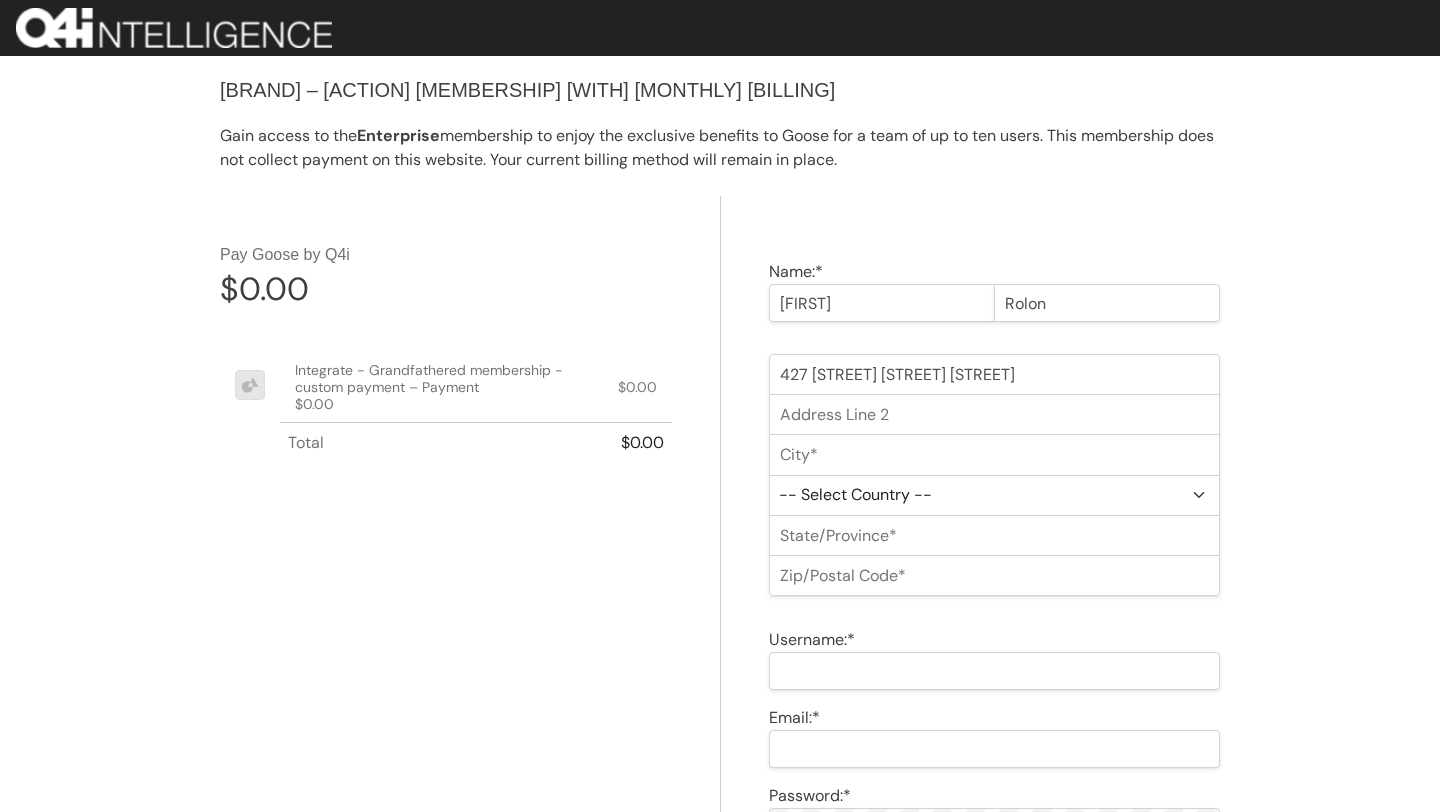 type on "427 calle Jardin Habana" 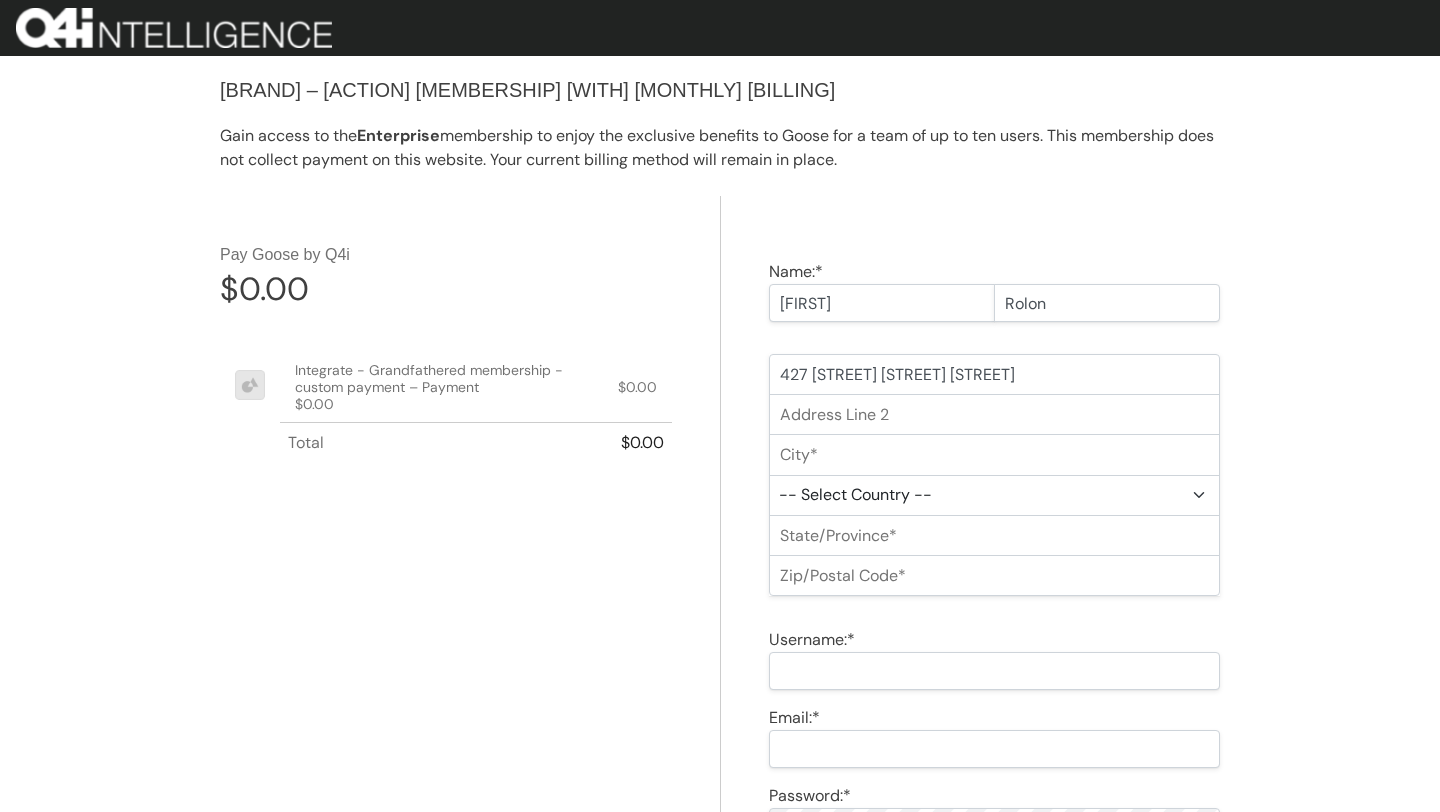 click on "-- Select Country --
United States (US)
Afghanistan
Åland Islands
Albania
Algeria
Andorra
Angola
Anguilla
Antarctica
Antigua and Barbuda
Argentina
Armenia
Aruba
Australia
Austria
Azerbaijan
Bahamas
Bahrain
Bangladesh
Barbados
Belarus
Belgium
Belau
Belize
Chad" at bounding box center [994, 495] 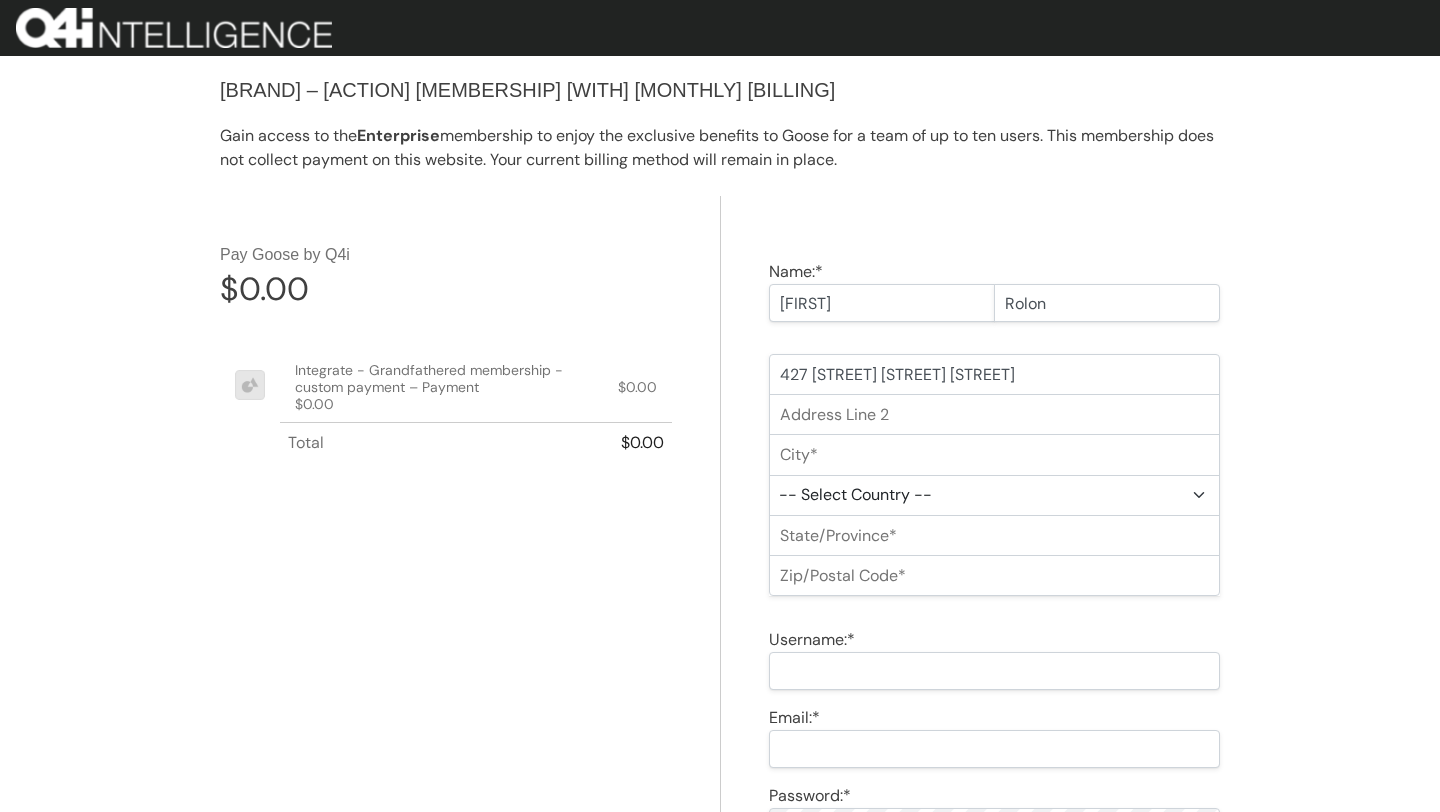 select on "PR" 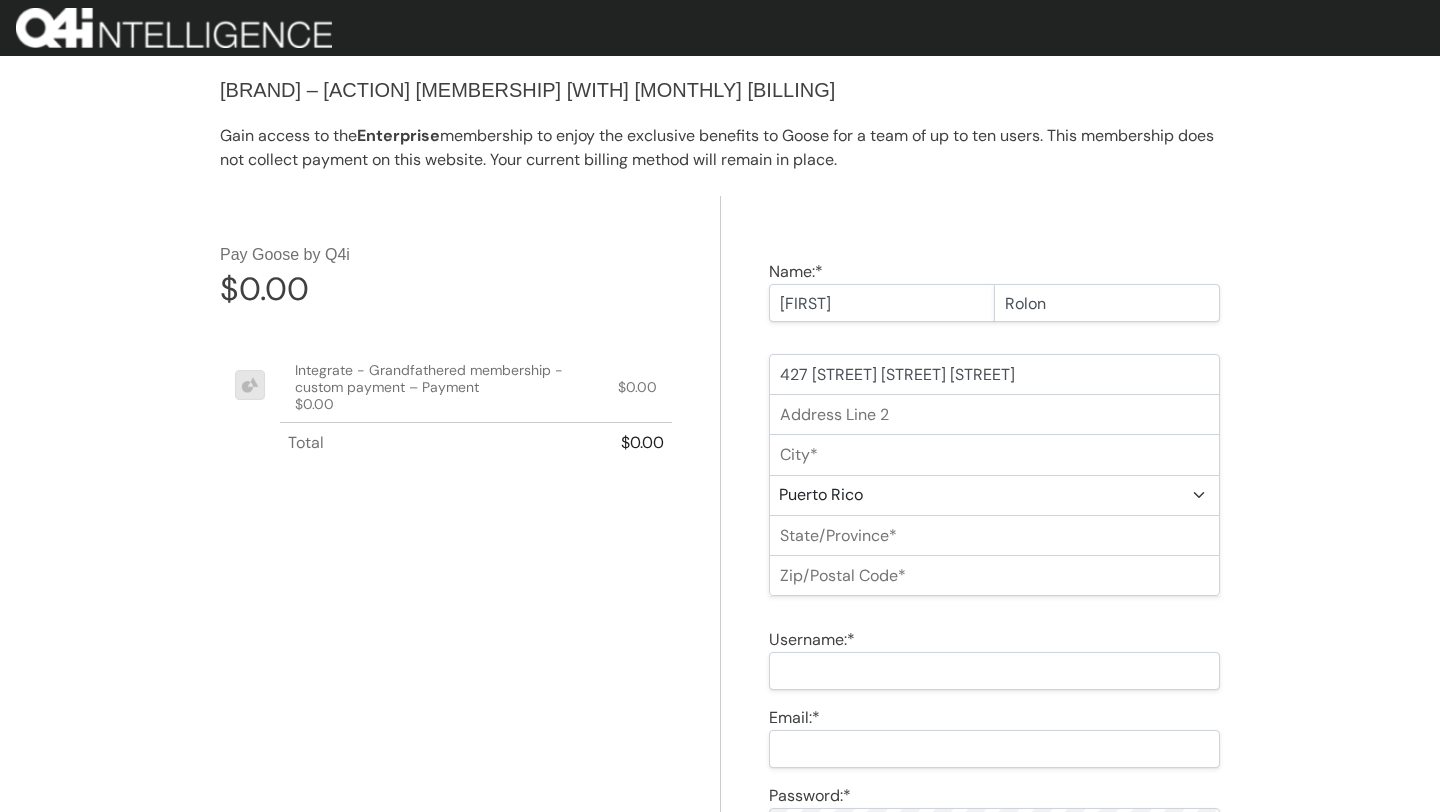 click on "State/Province:*" at bounding box center [994, 535] 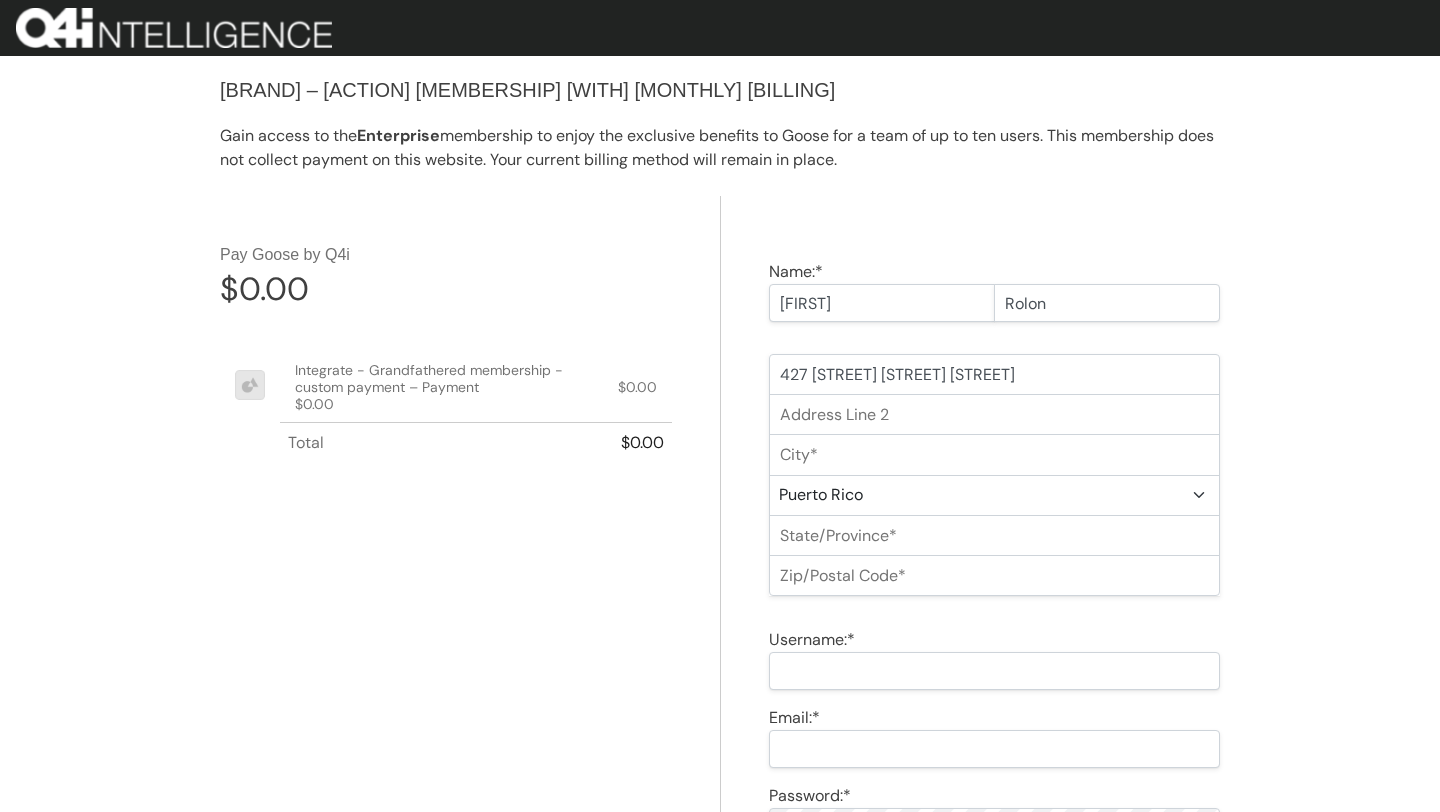 click on "City:*" at bounding box center (994, 454) 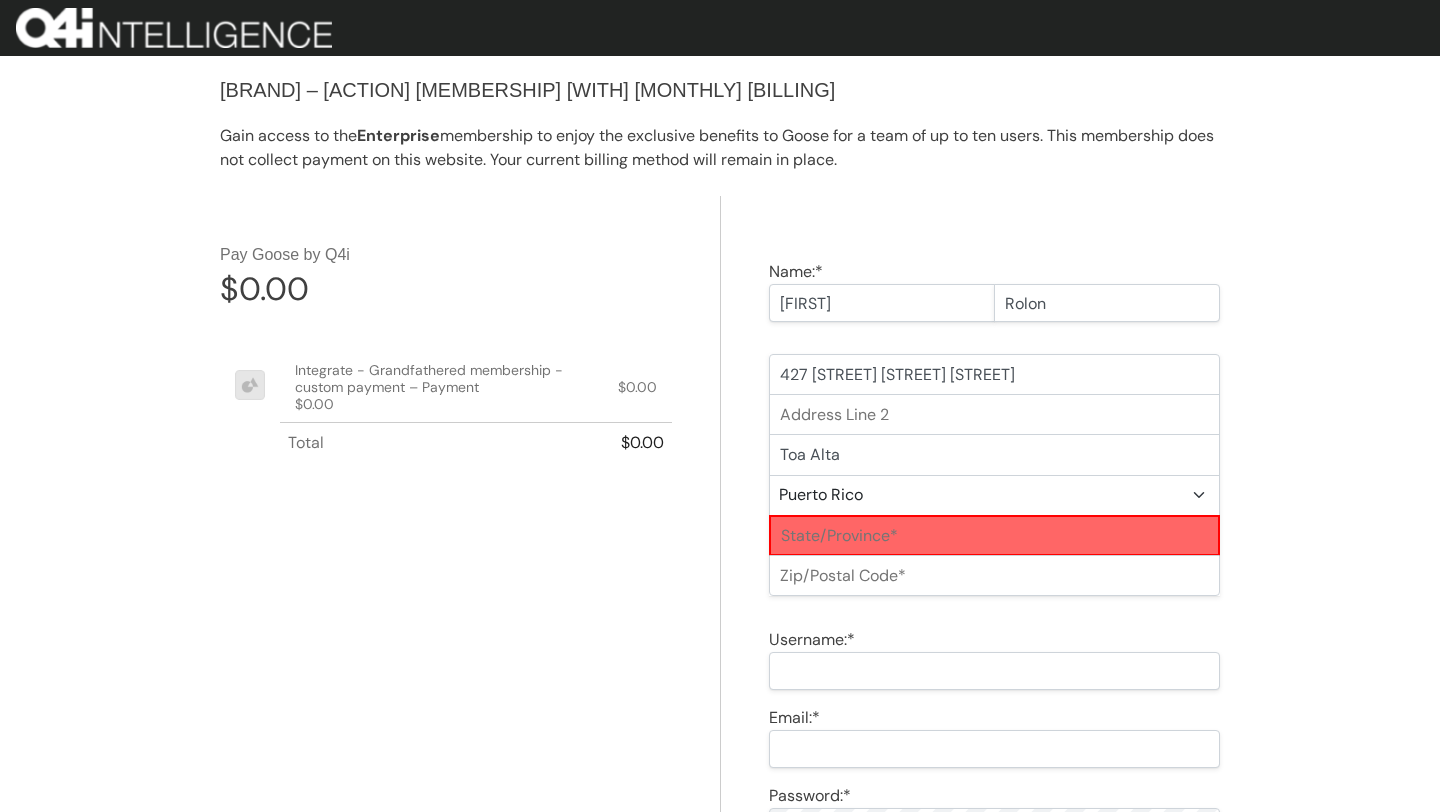 type on "Toa Alta" 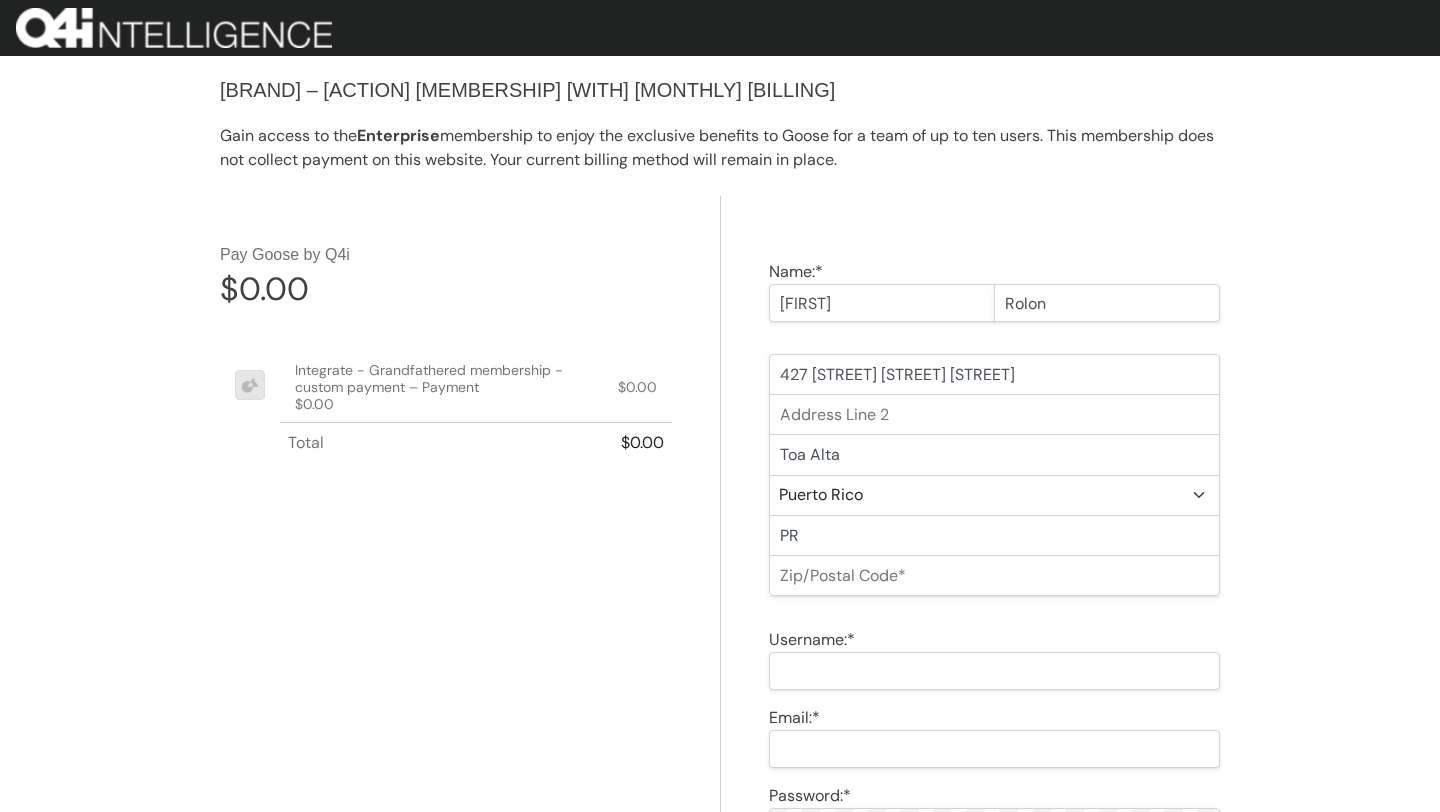type on "PR" 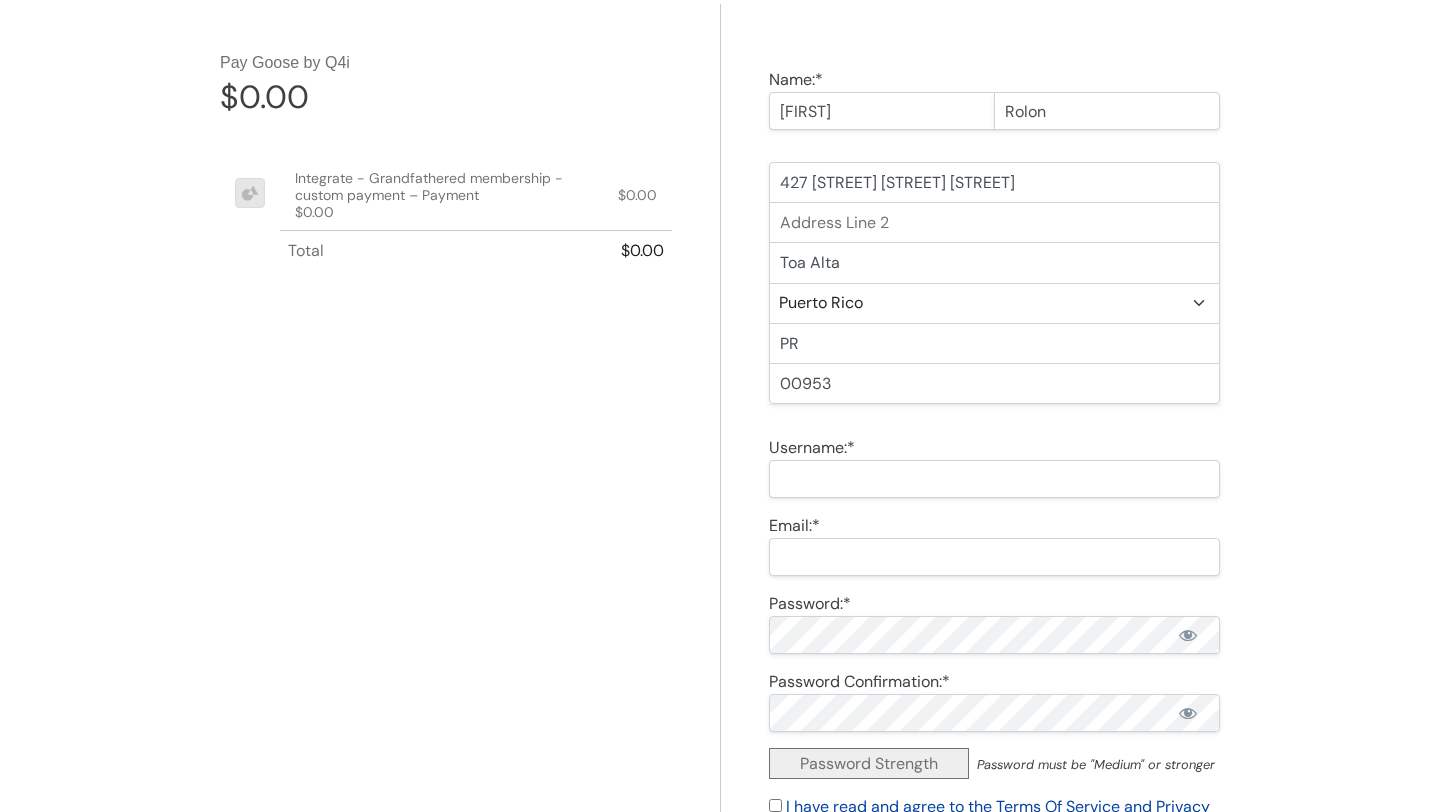 scroll, scrollTop: 218, scrollLeft: 0, axis: vertical 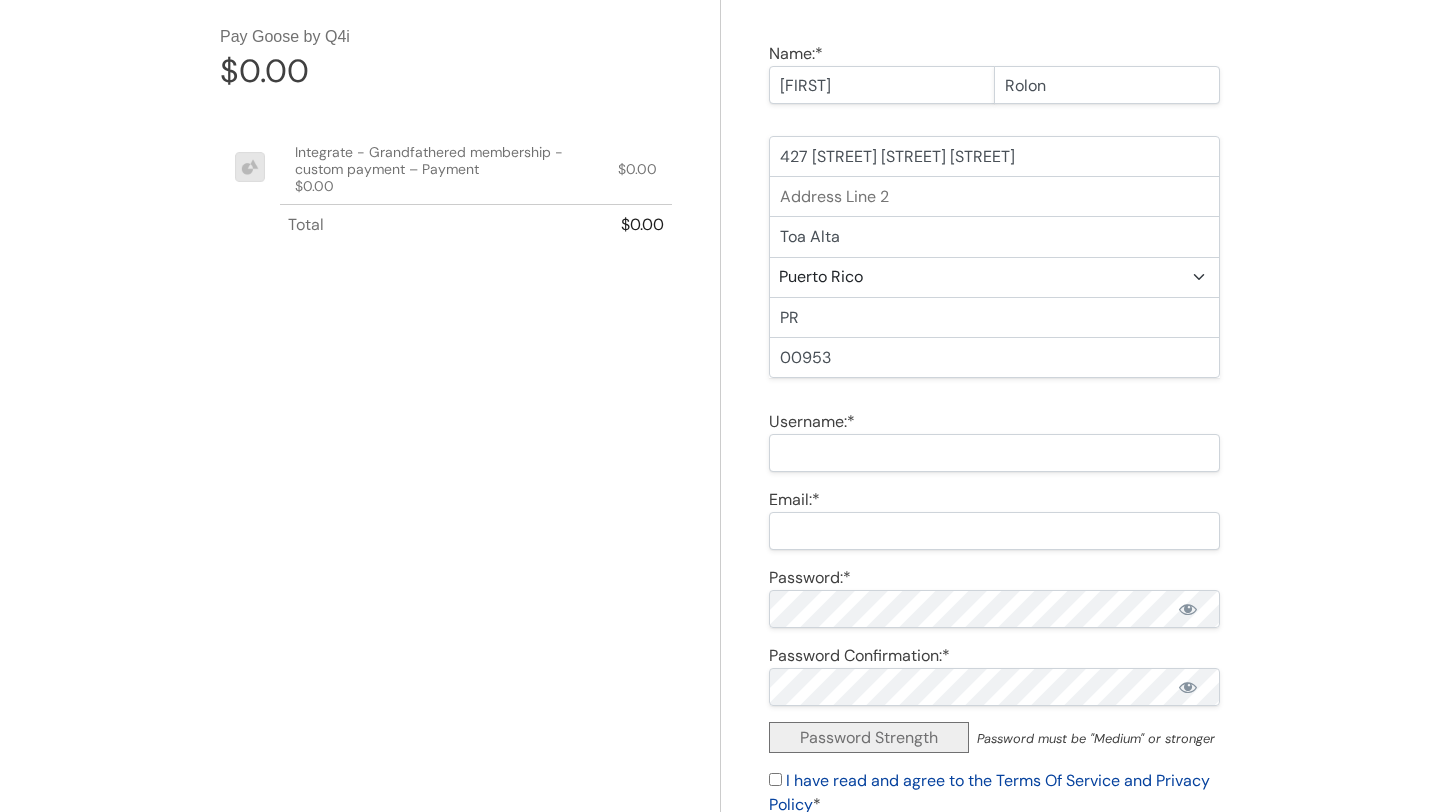 type on "00953" 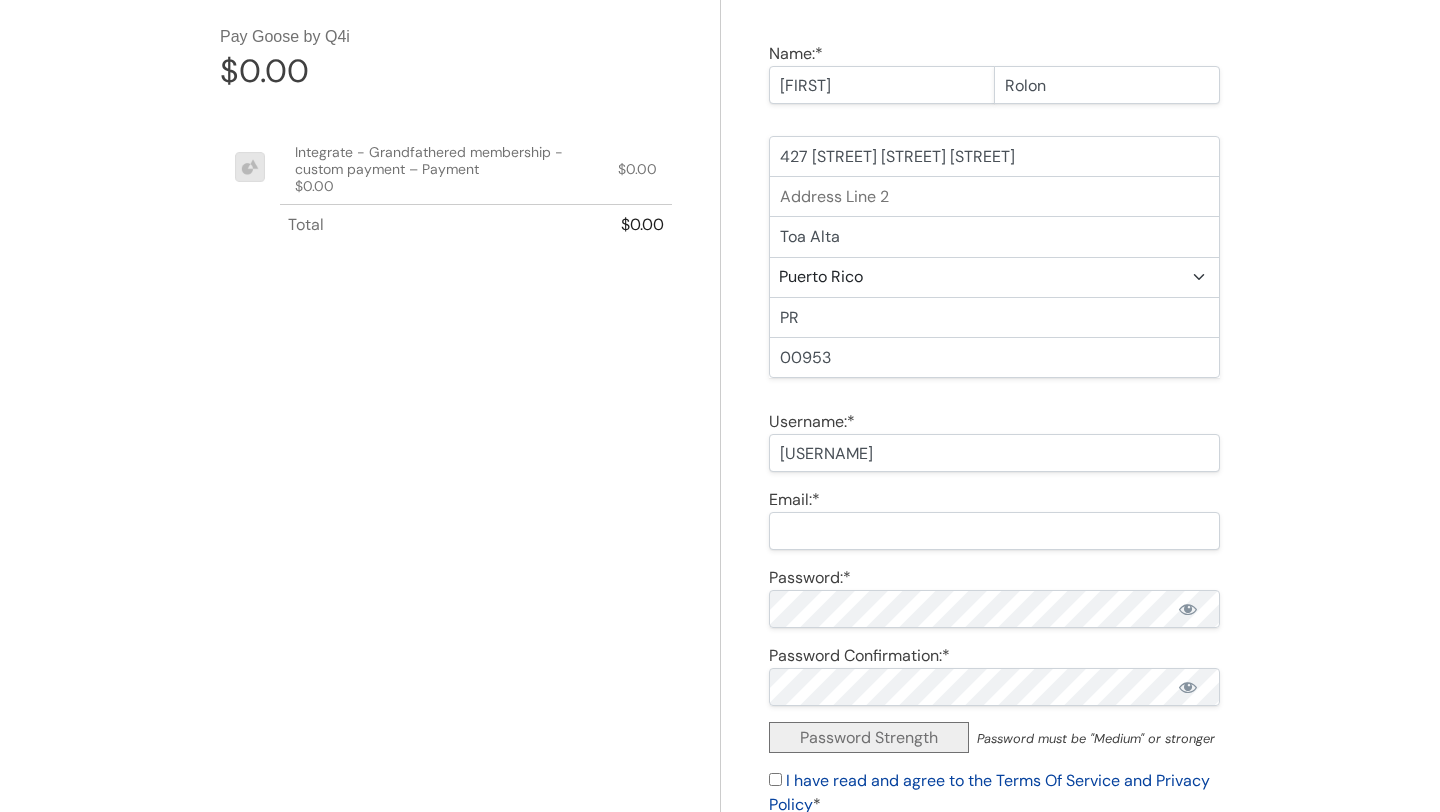 type on "aryamrolon" 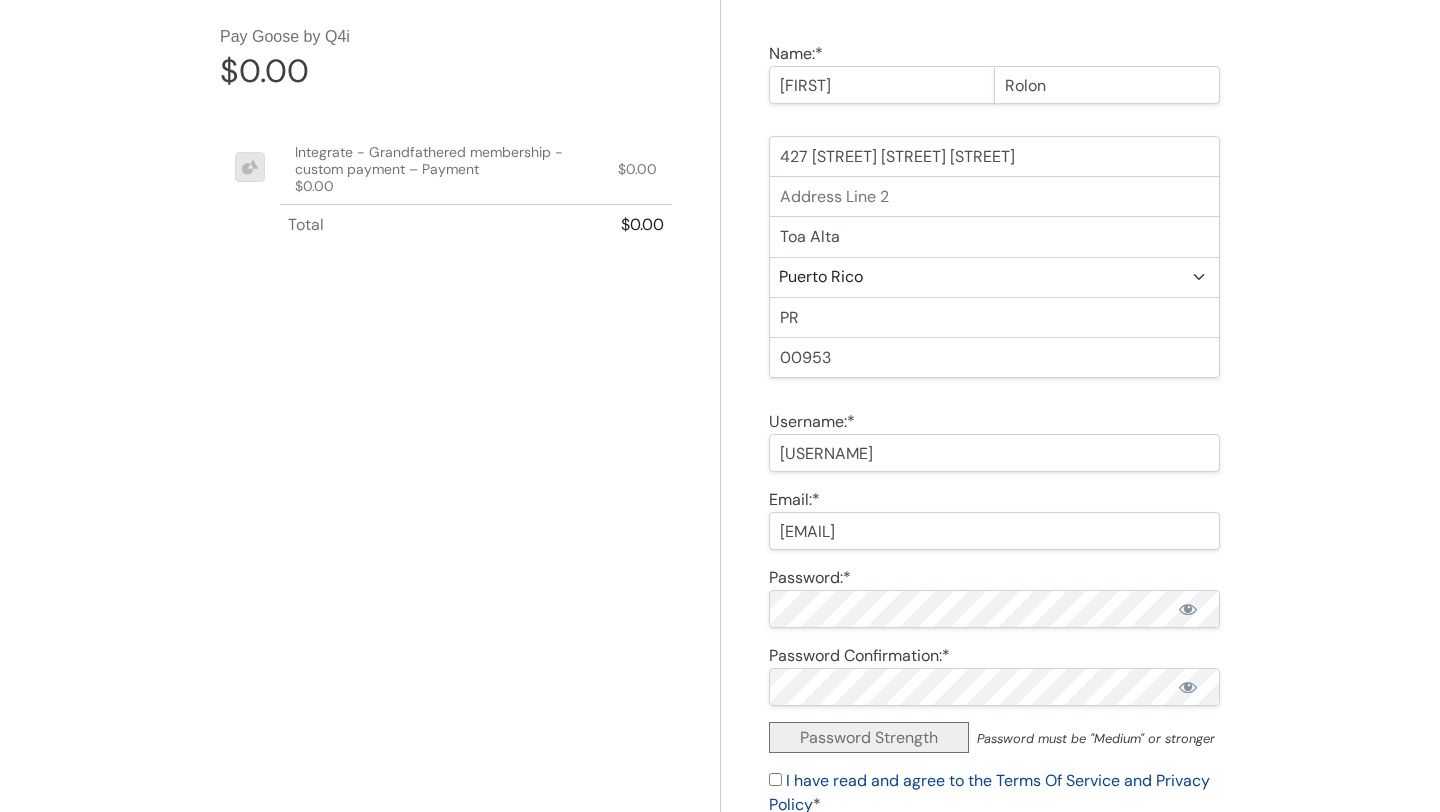 type on "[EMAIL]" 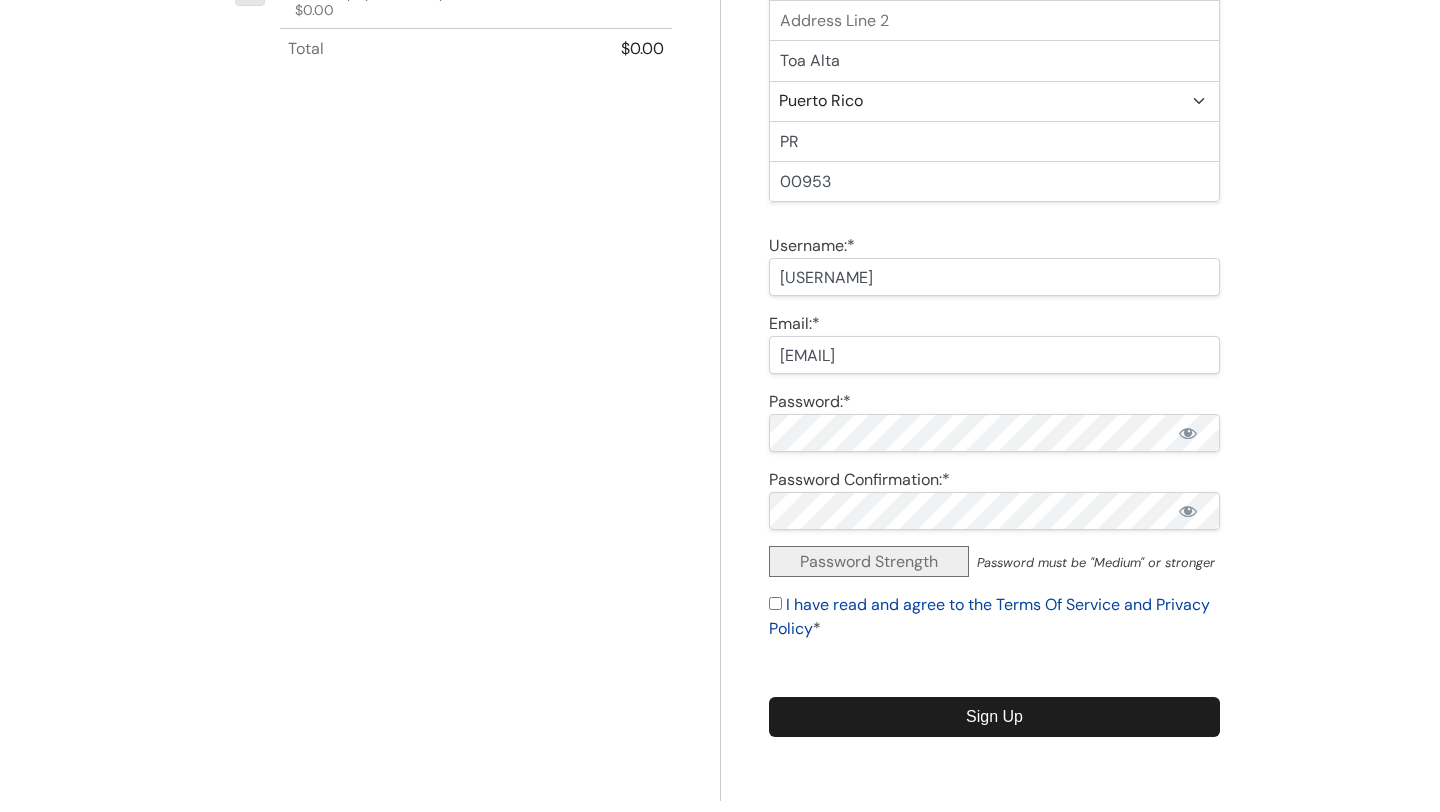 scroll, scrollTop: 398, scrollLeft: 0, axis: vertical 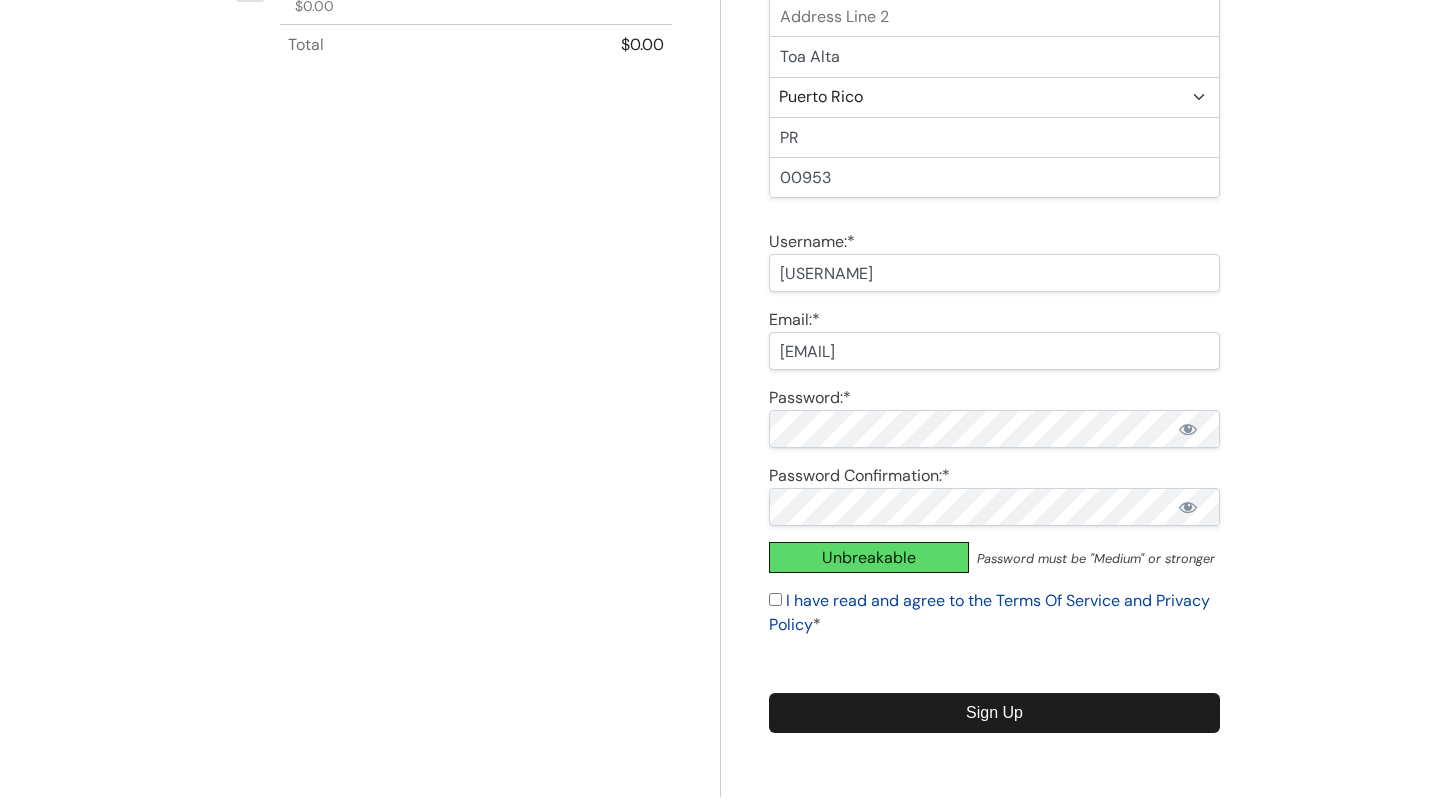 click on "I have read and agree to the Terms Of Service and Privacy Policy *" at bounding box center (775, 599) 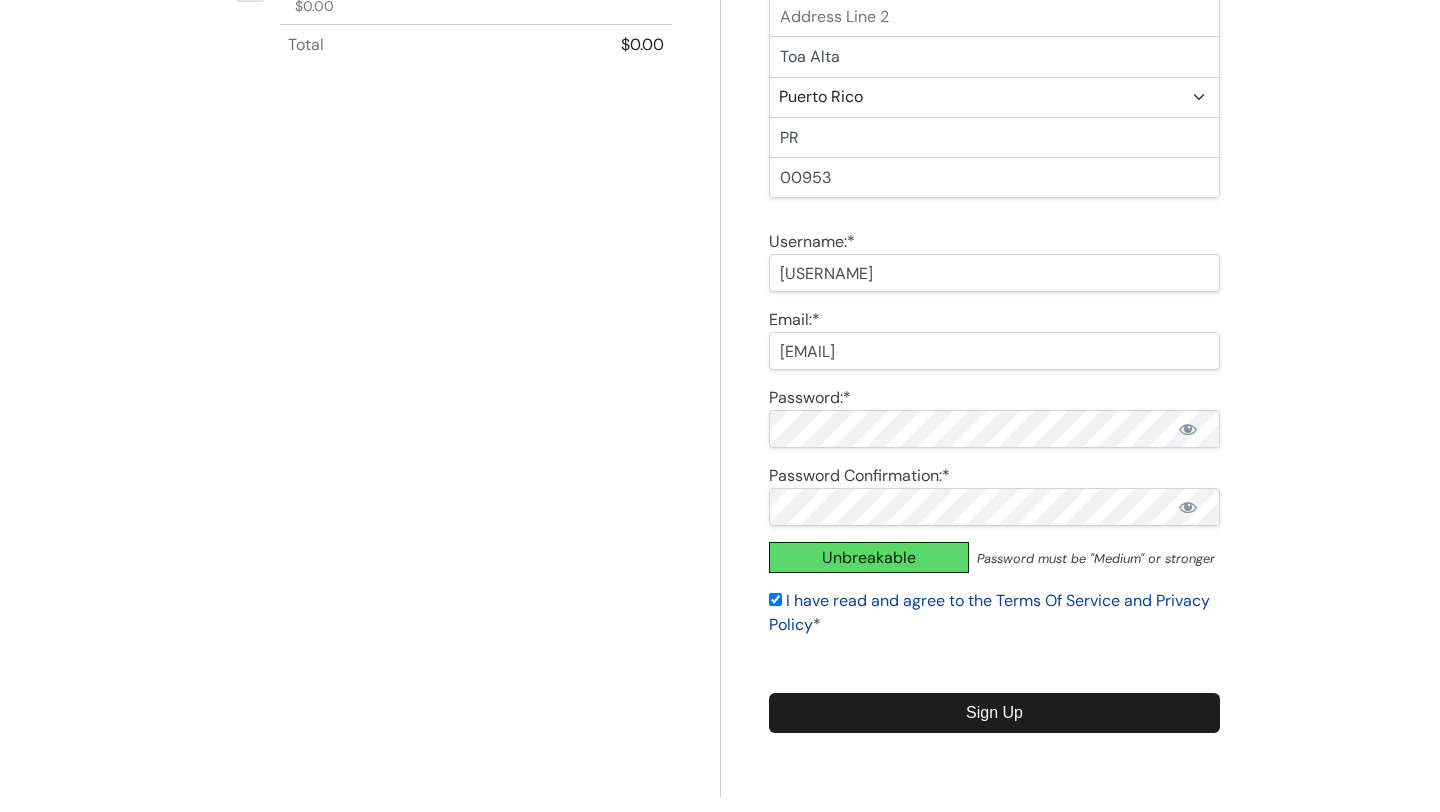 click on "Sign Up" at bounding box center [994, 713] 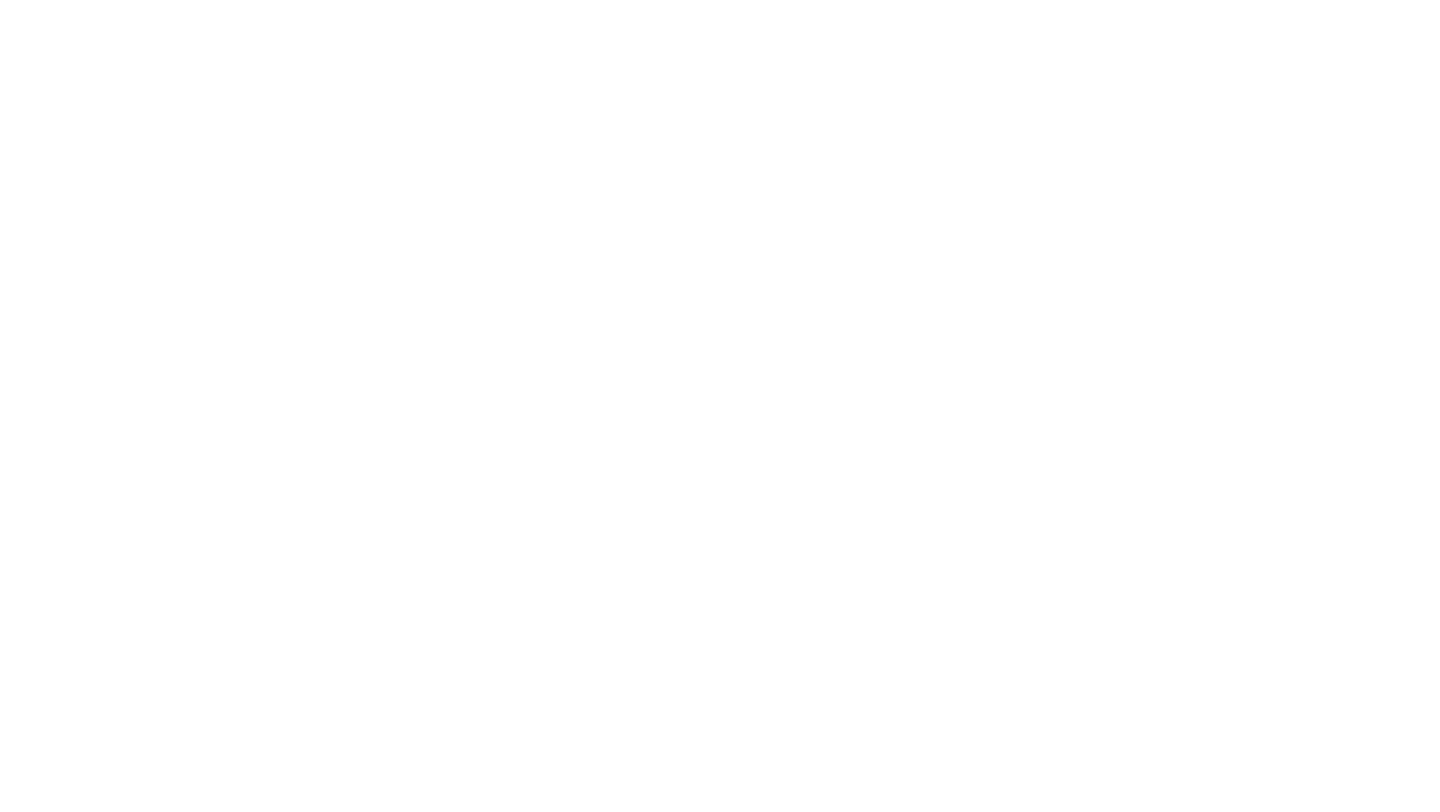 scroll, scrollTop: 0, scrollLeft: 0, axis: both 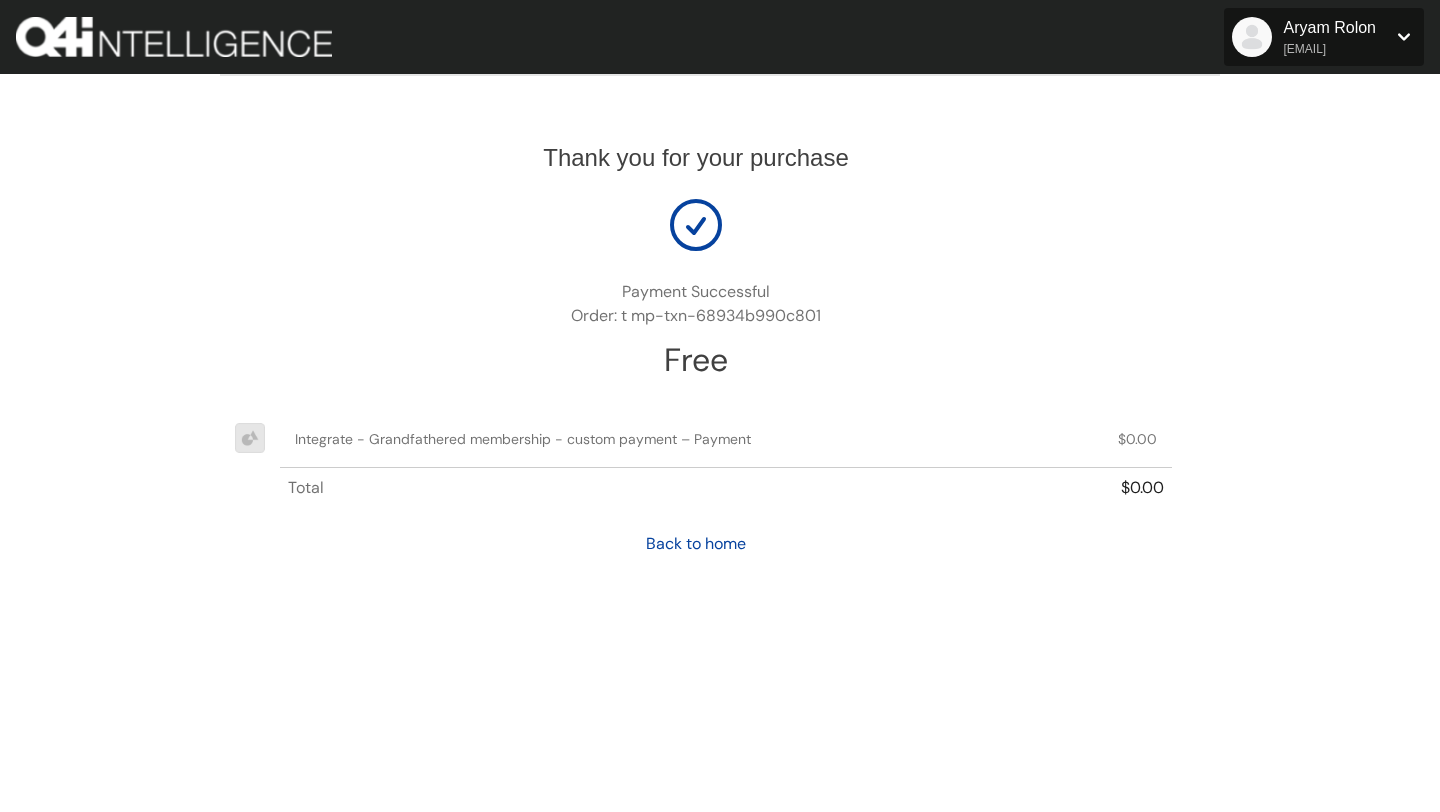 click on "Aryam Rolon
aryam@ethosbenefits.com" at bounding box center (1330, 37) 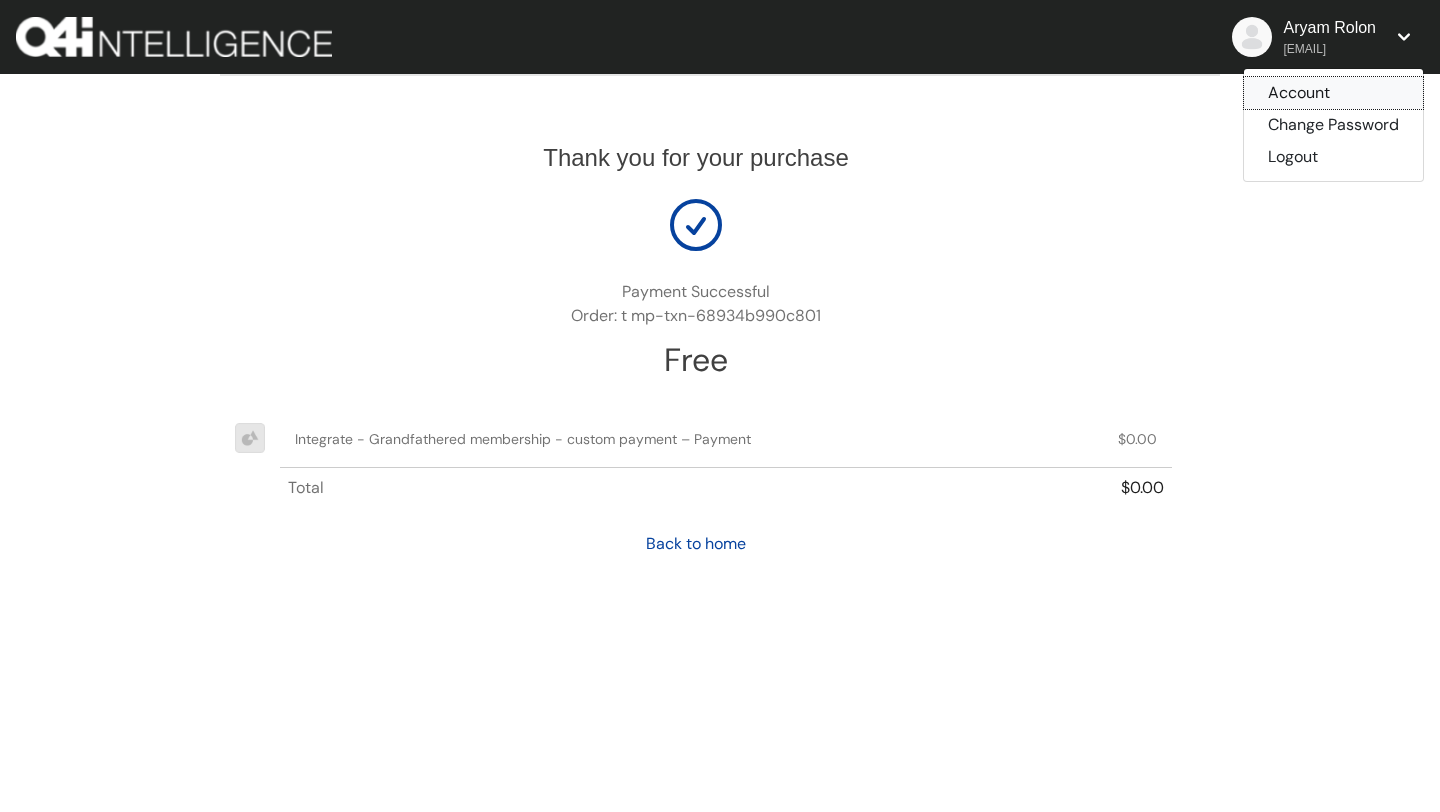 click on "Account" at bounding box center (1333, 93) 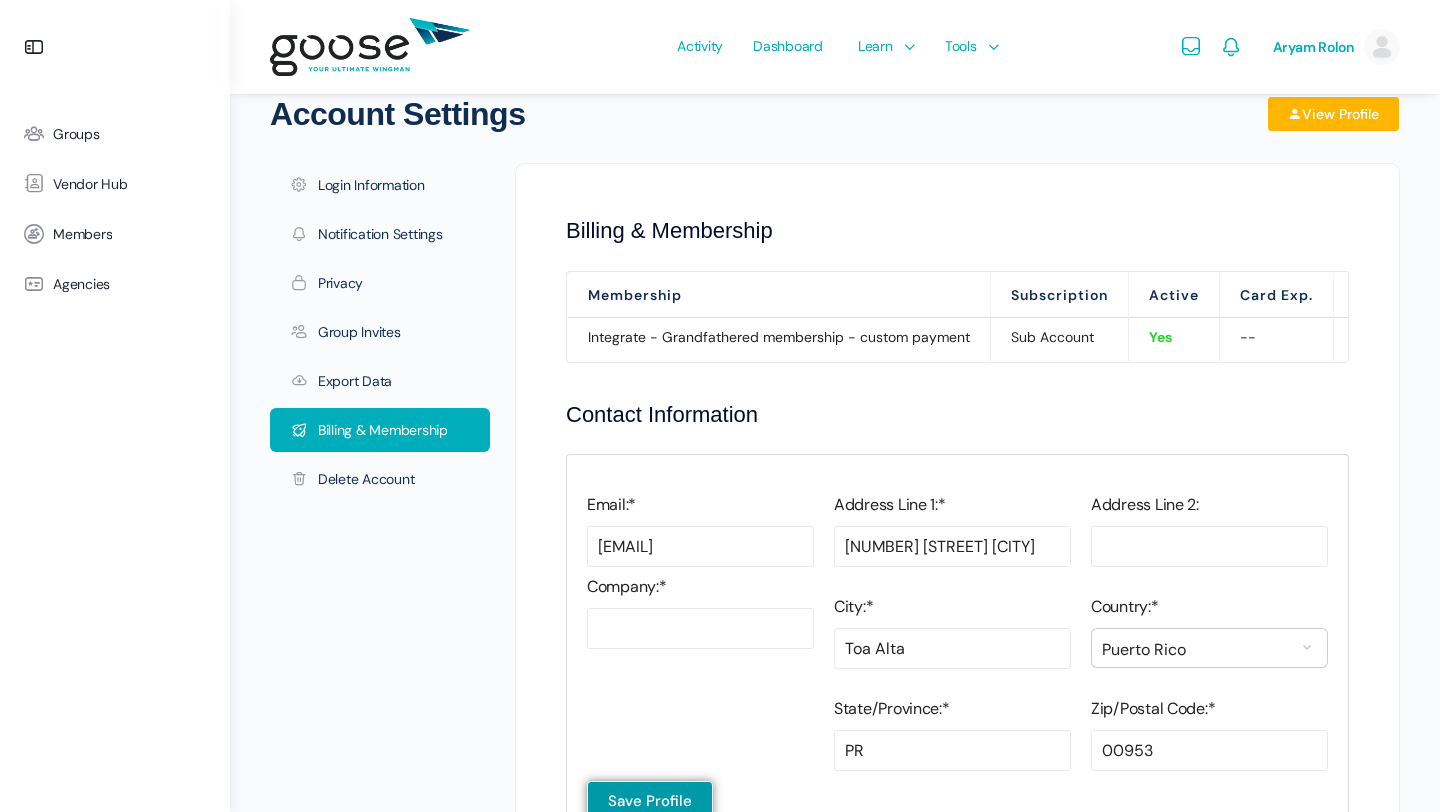 scroll, scrollTop: 0, scrollLeft: 0, axis: both 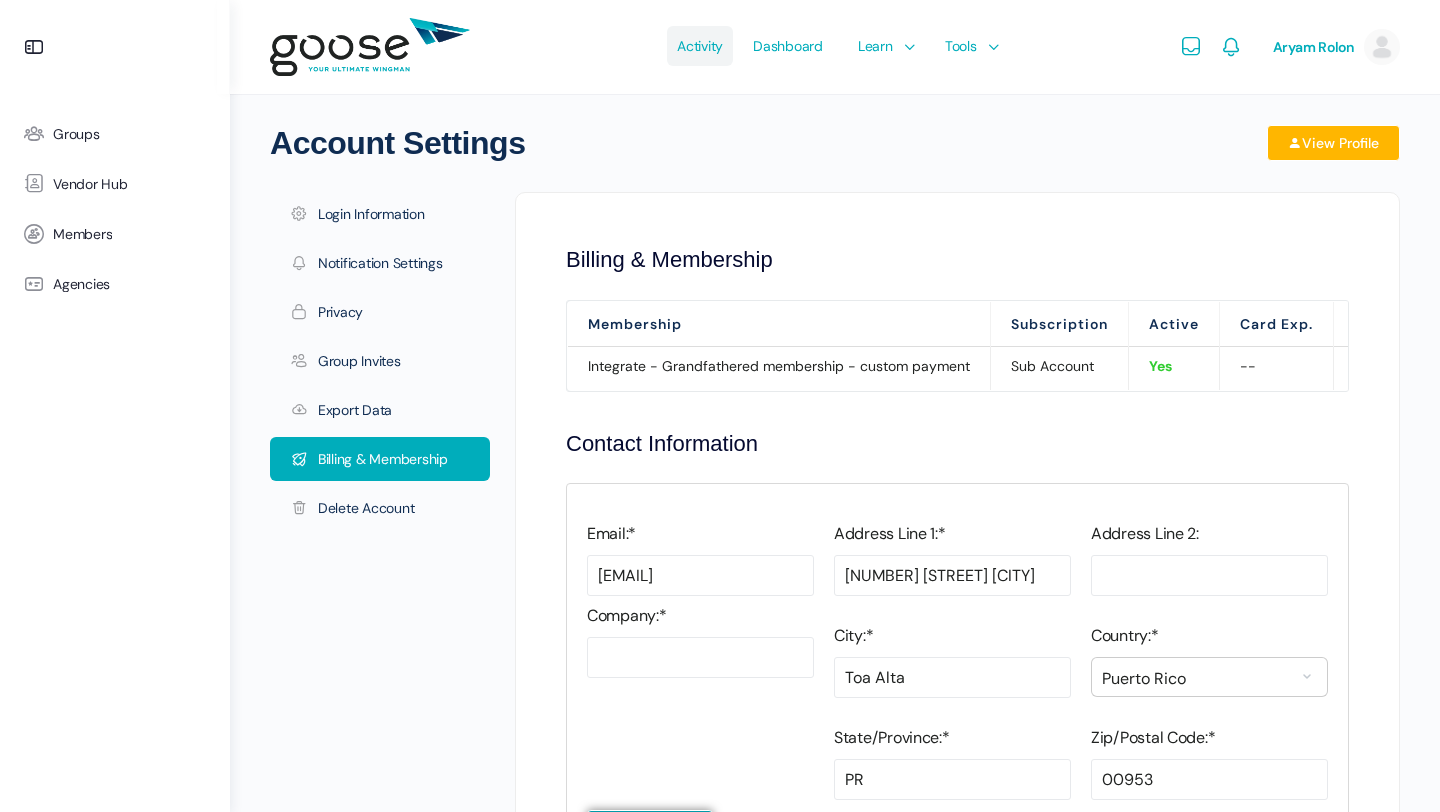 click on "Activity" at bounding box center (700, 46) 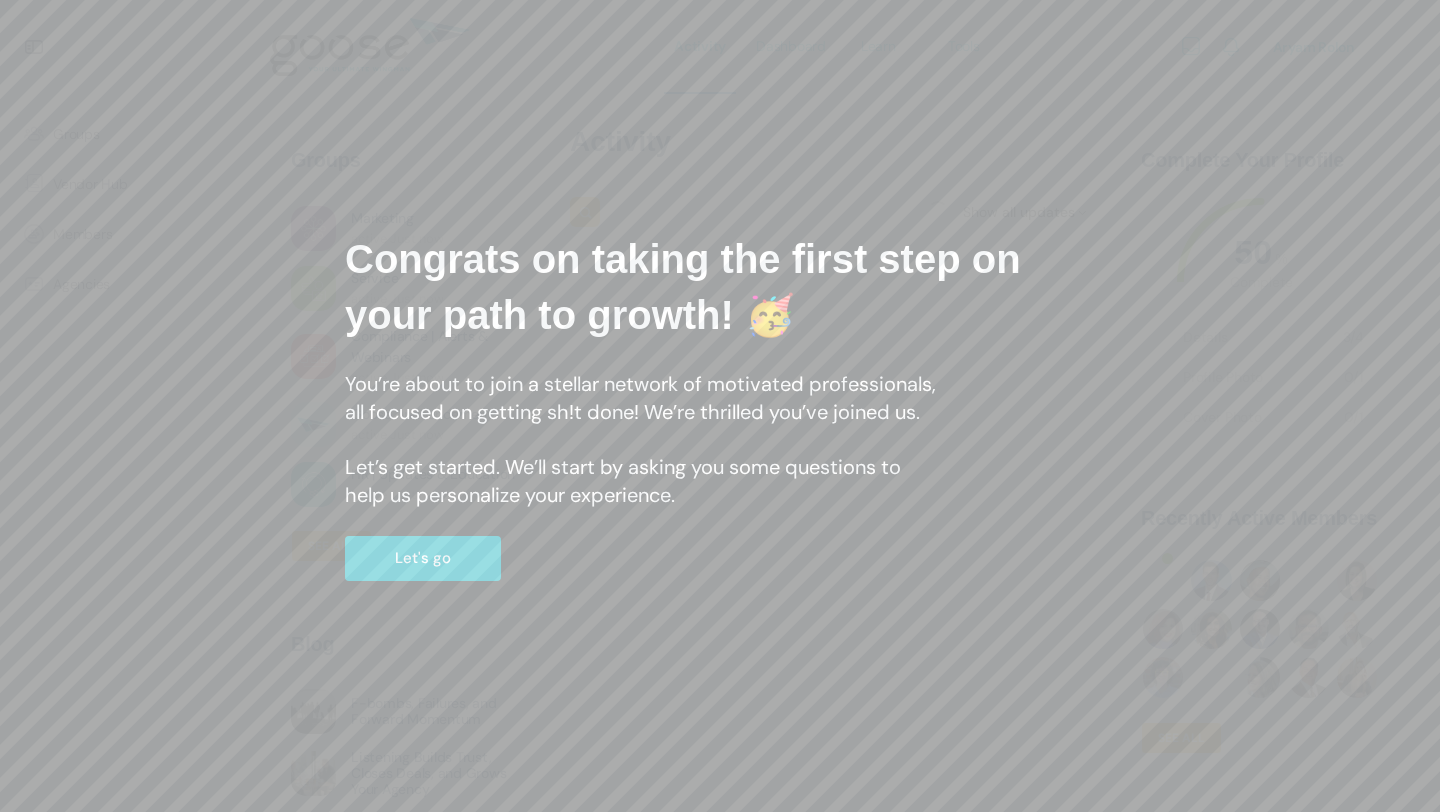 scroll, scrollTop: 0, scrollLeft: 0, axis: both 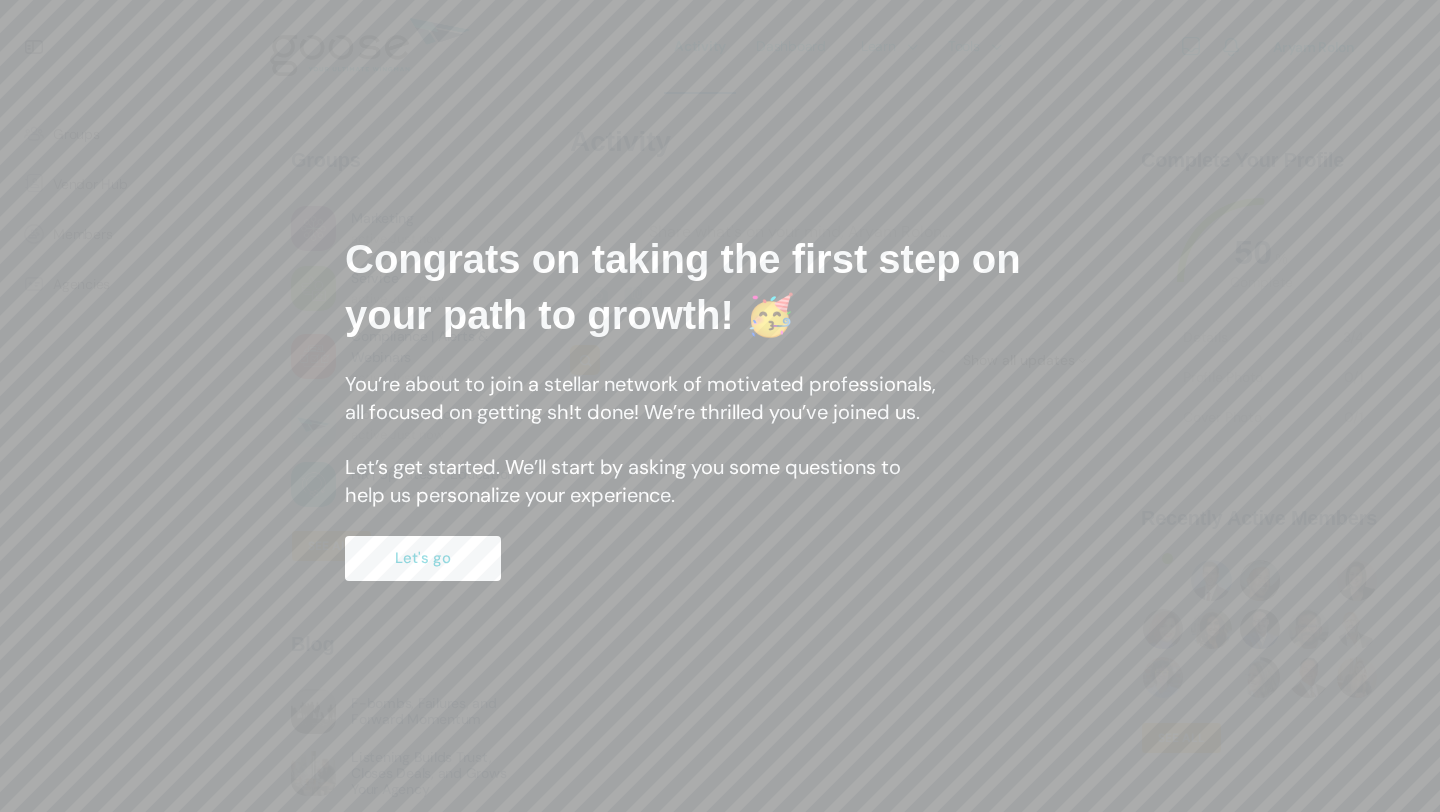 click on "Let's go" at bounding box center (423, 558) 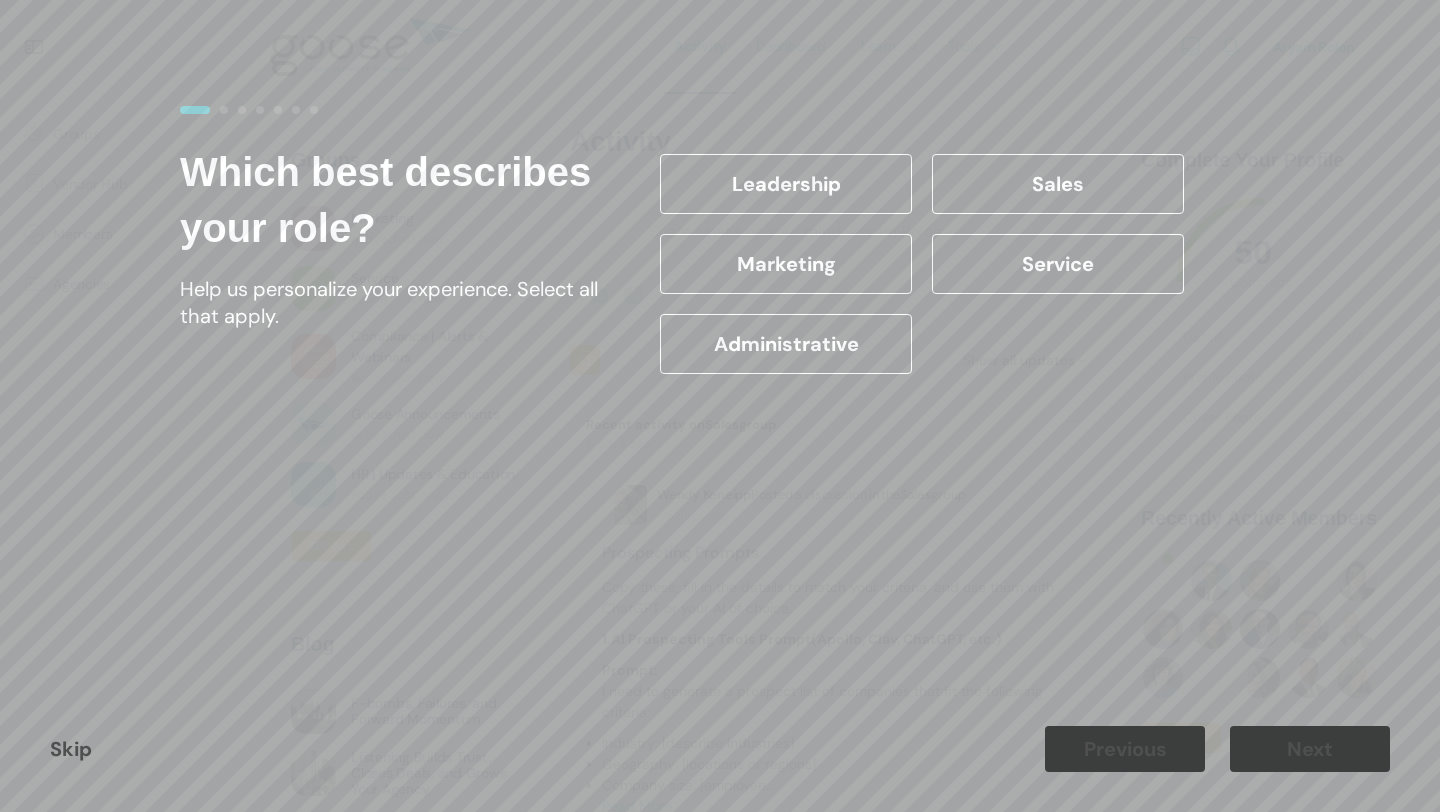 click on "Administrative" at bounding box center (786, 344) 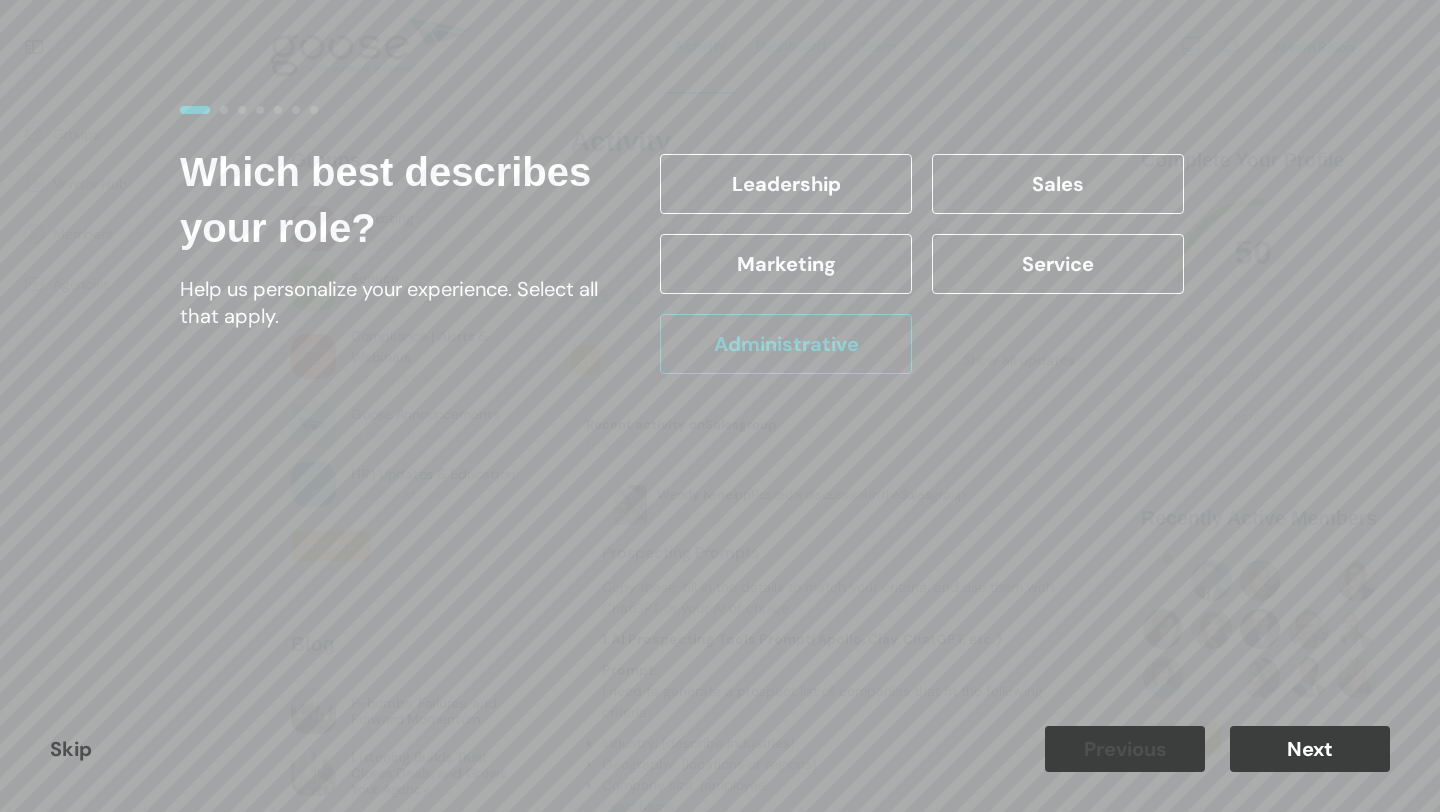 click on "Next" at bounding box center [1310, 749] 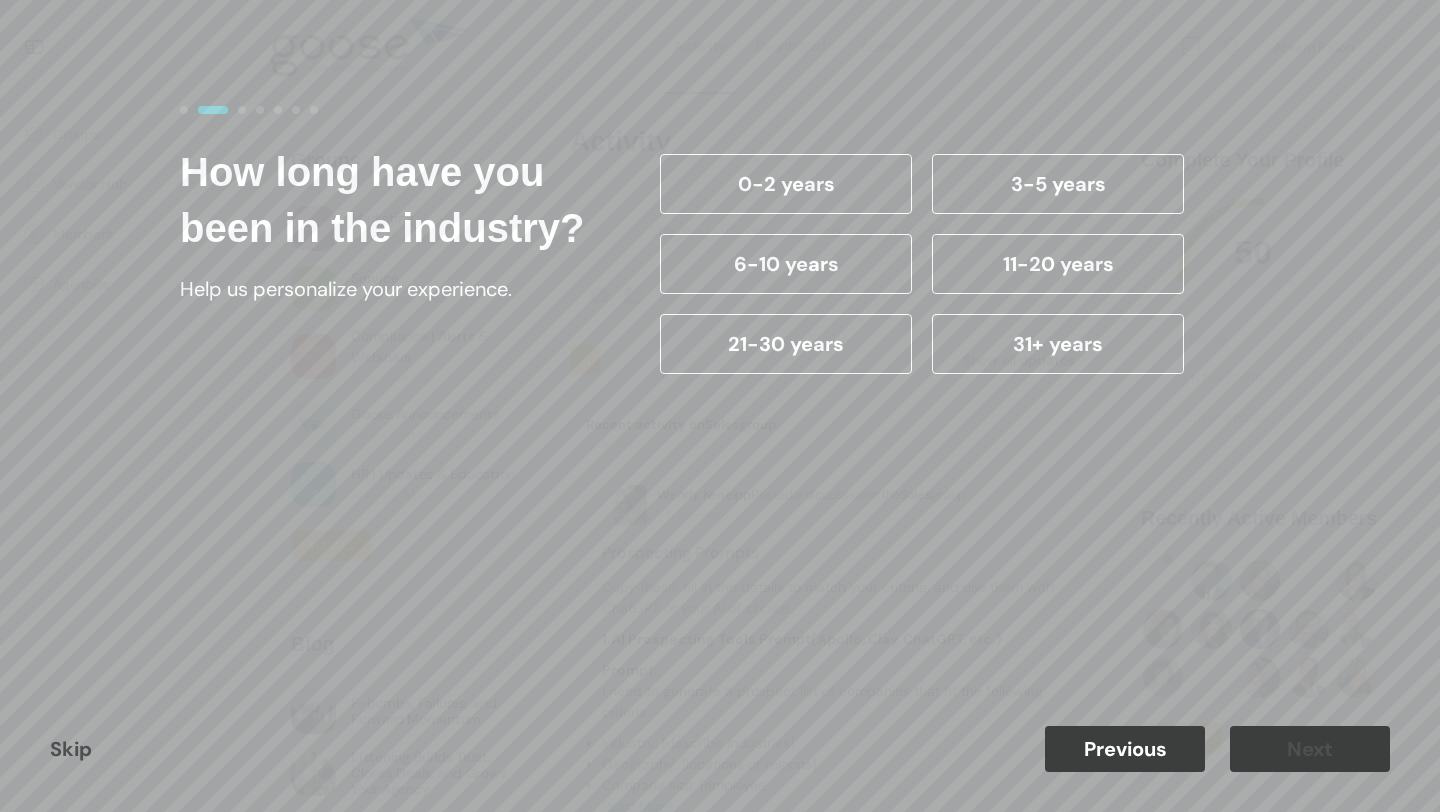 click on "0-2 years" at bounding box center [786, 184] 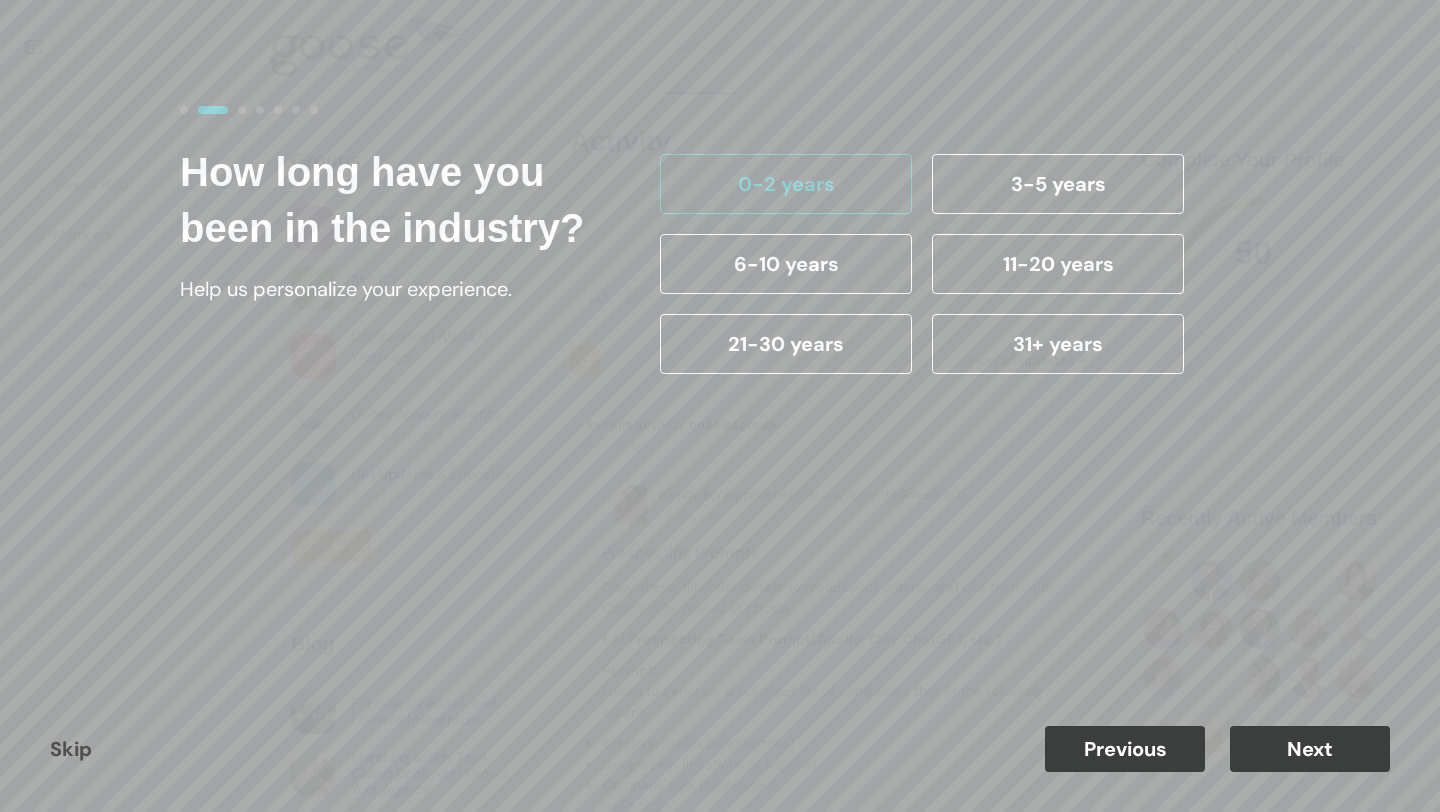 click on "Next" at bounding box center [1310, 749] 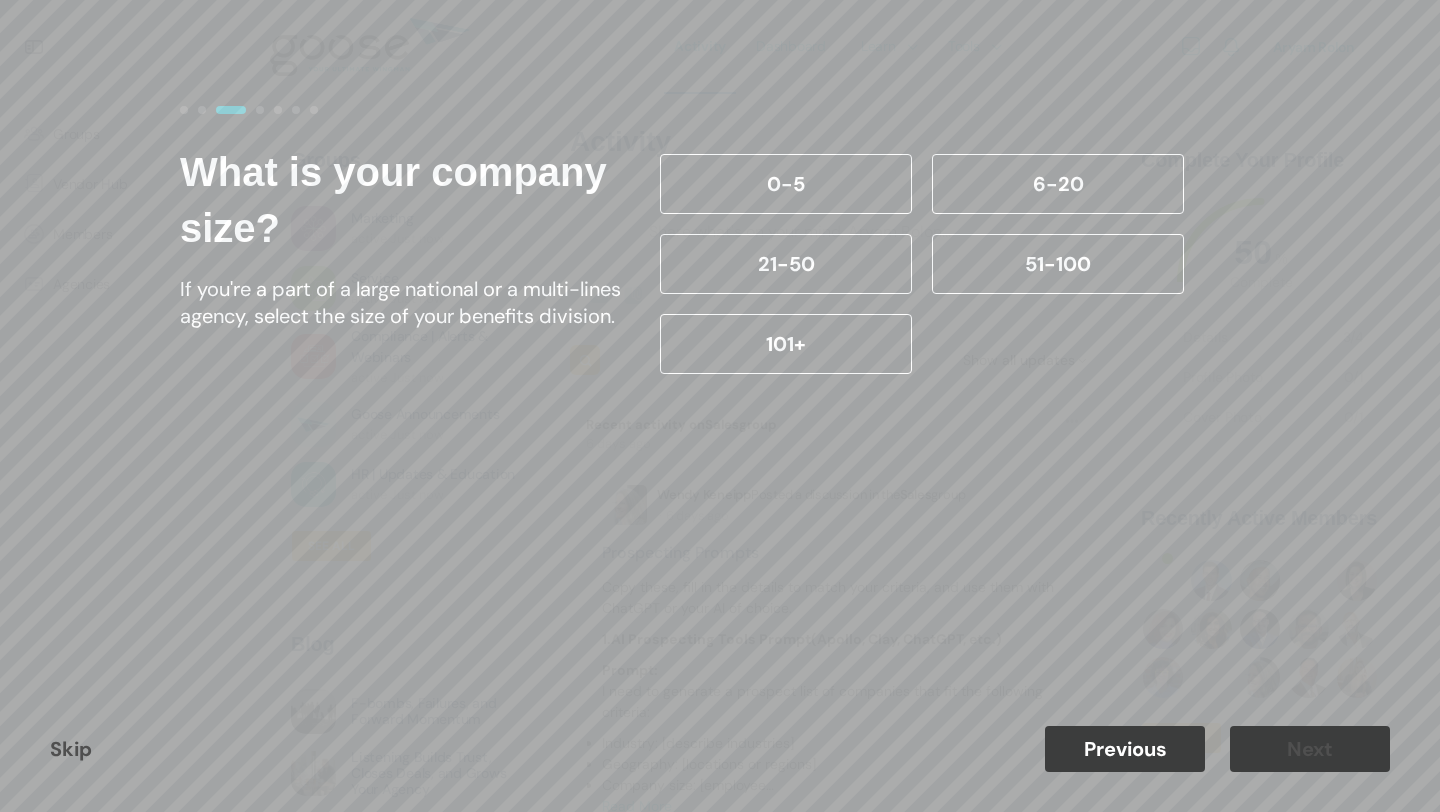 click on "6-20" at bounding box center [1058, 184] 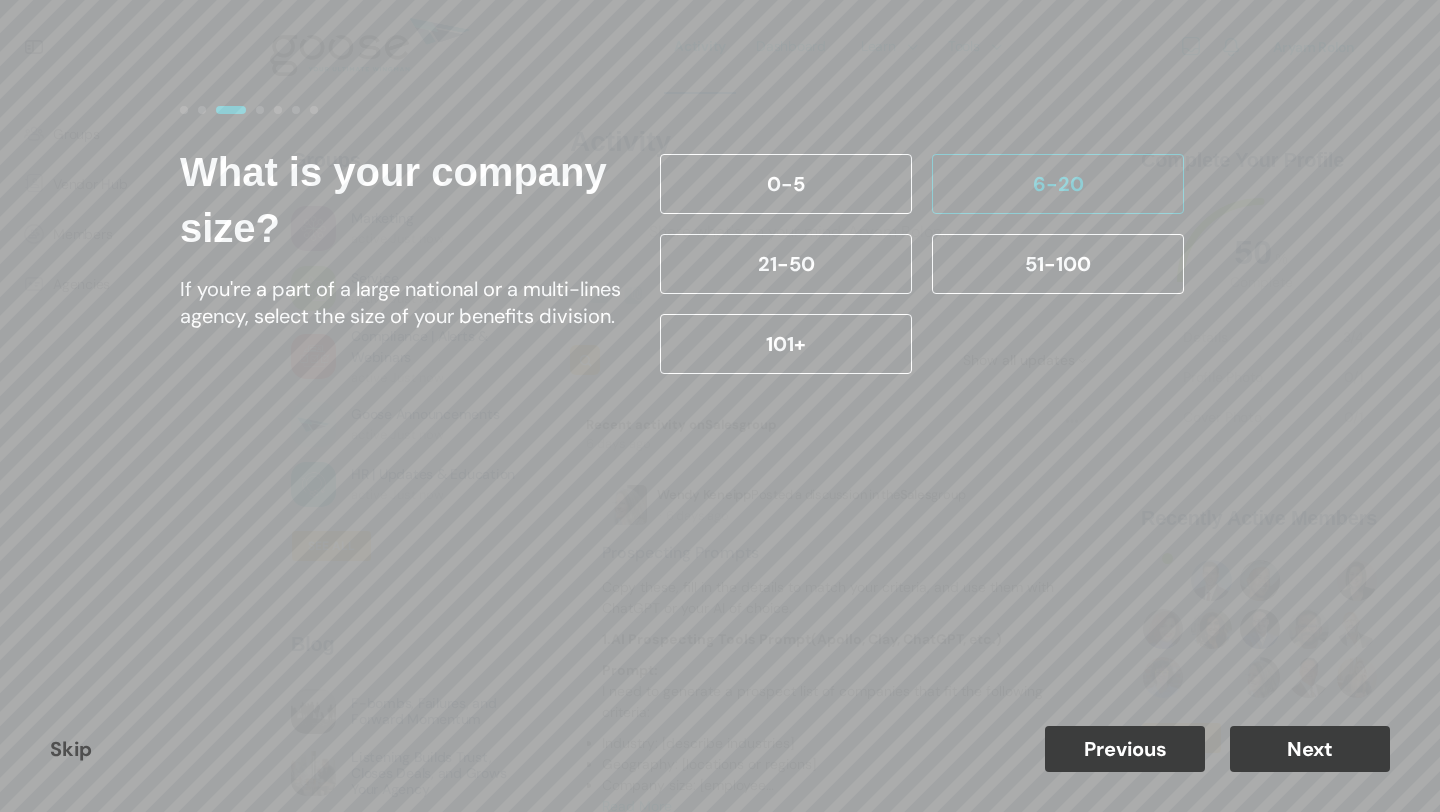 click on "Next" at bounding box center [1310, 749] 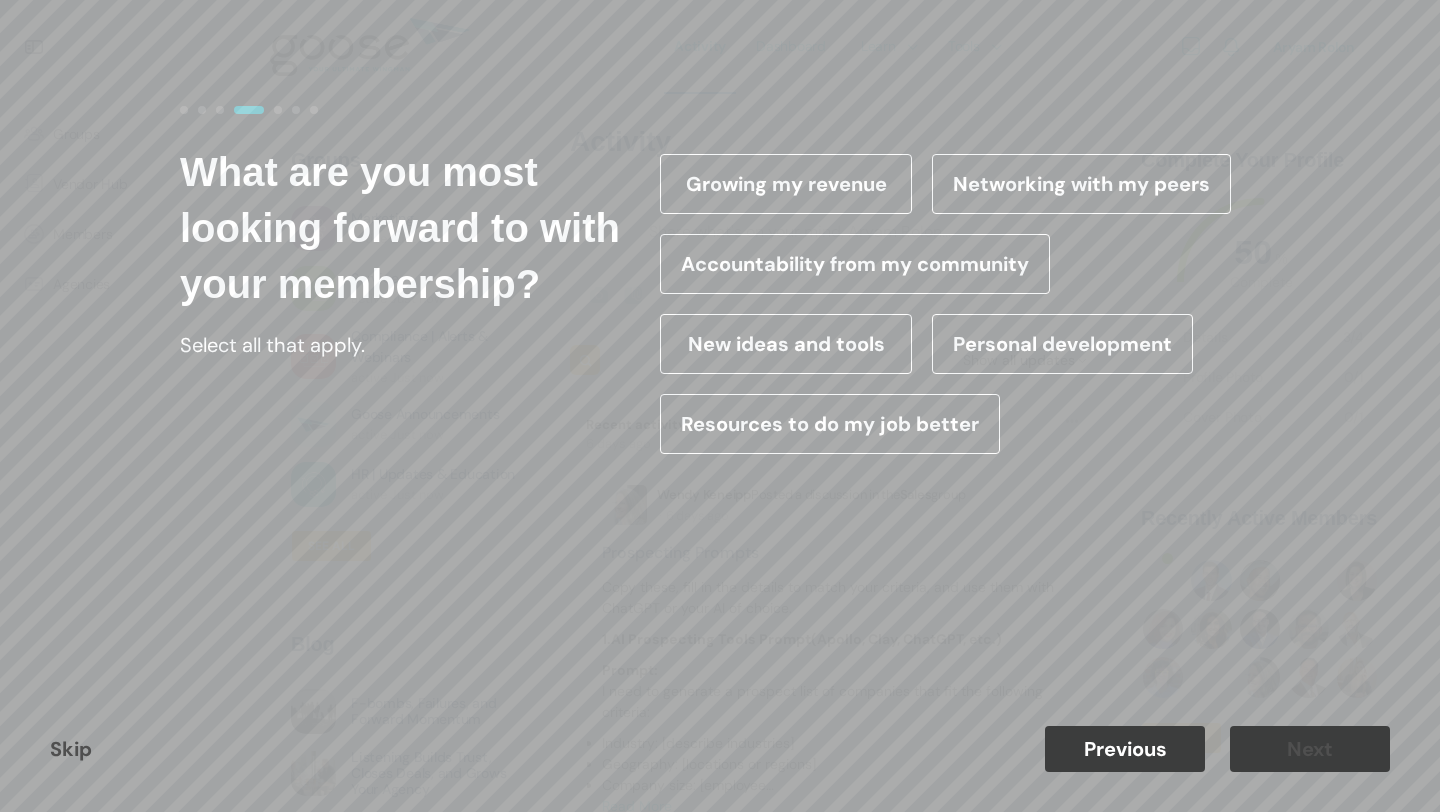 click on "Resources to do my job better" at bounding box center [830, 424] 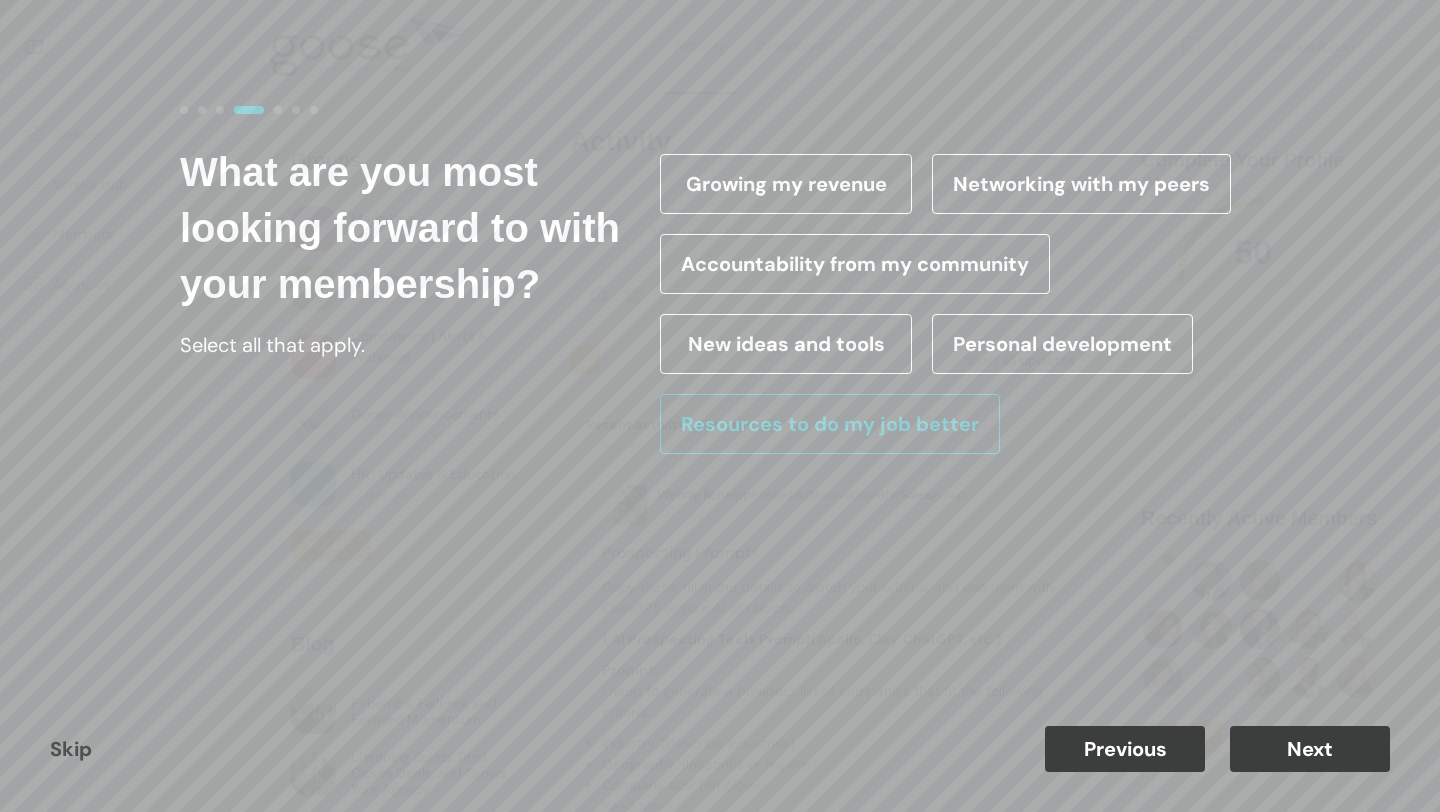 click on "Next" at bounding box center (1310, 749) 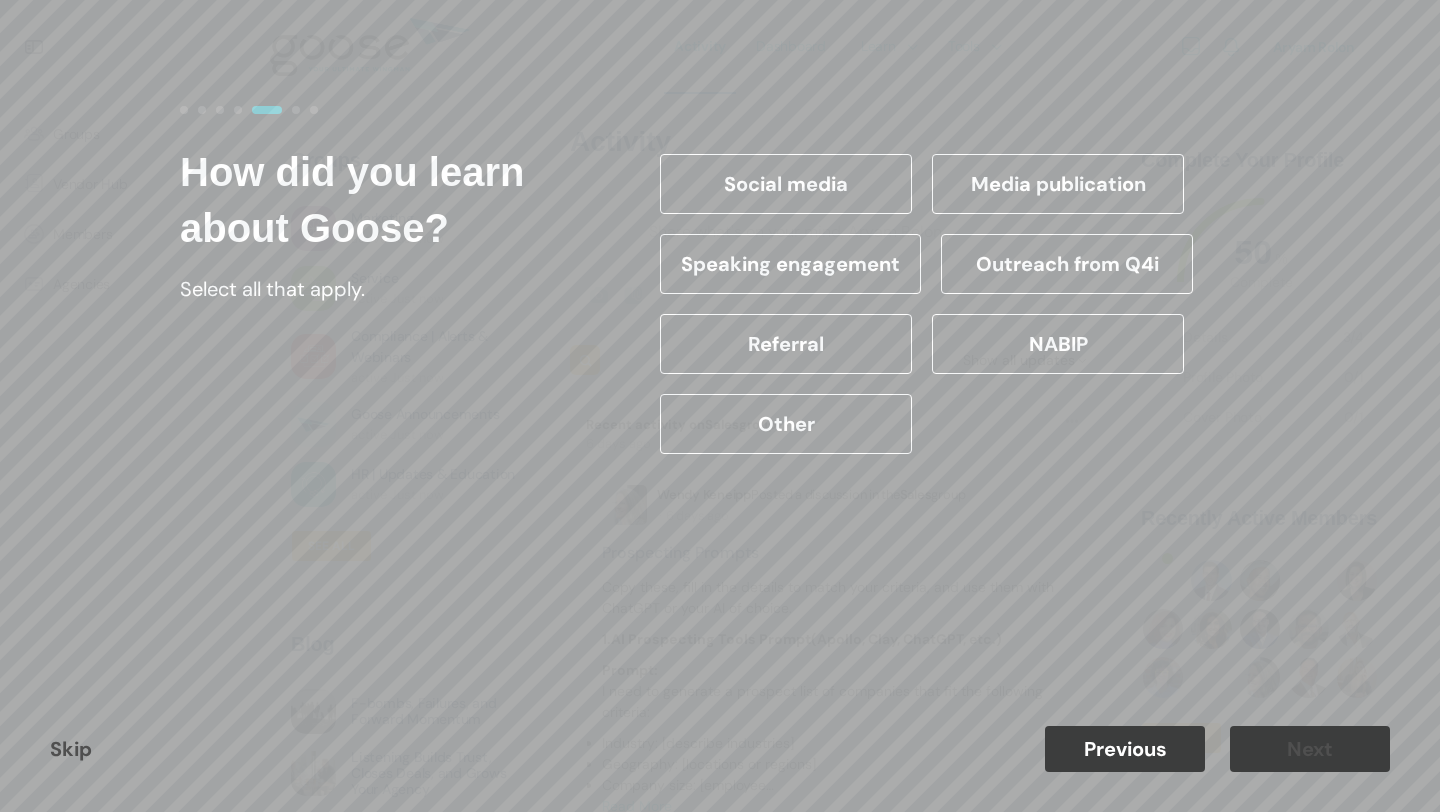 click on "Other" at bounding box center (786, 424) 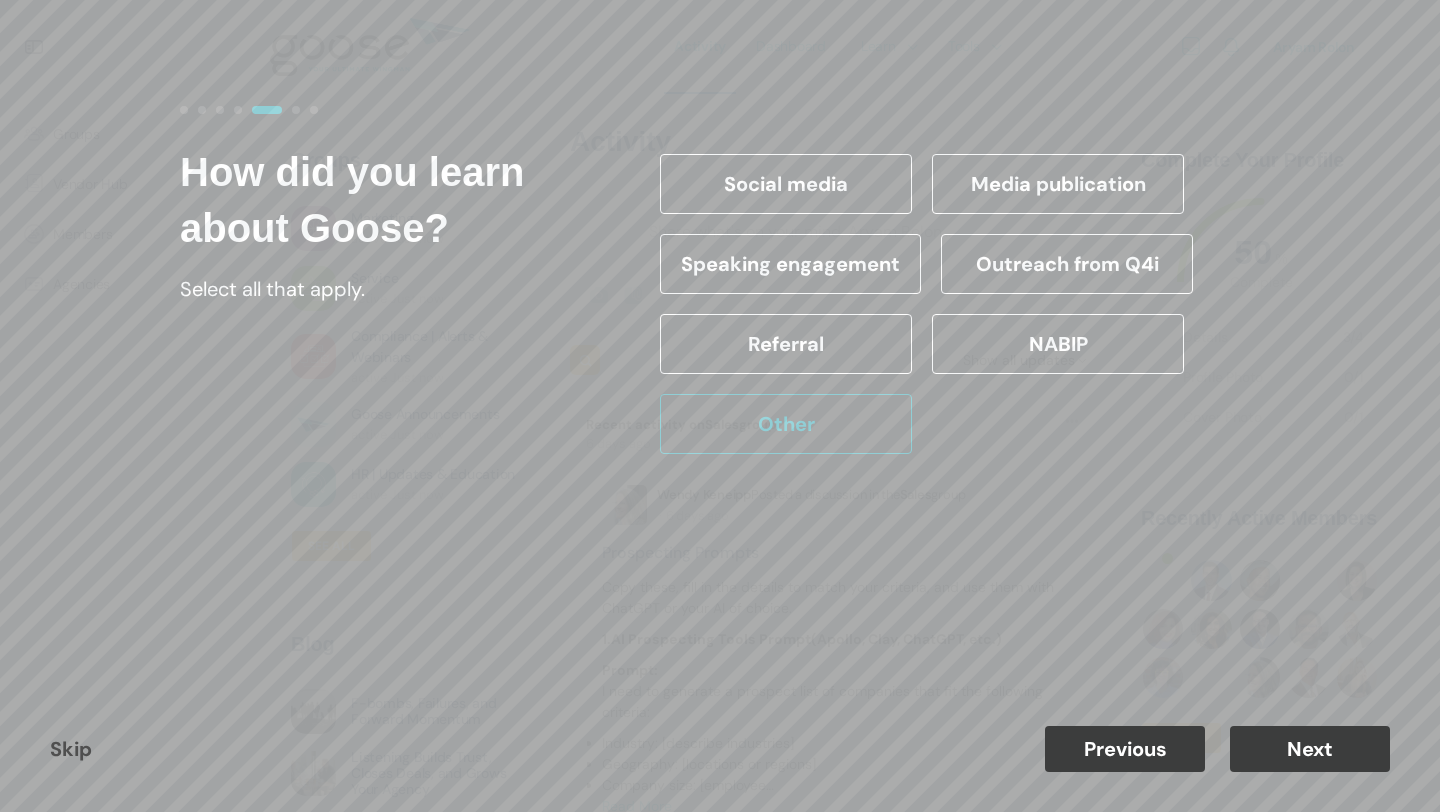 click on "Referral" at bounding box center (786, 344) 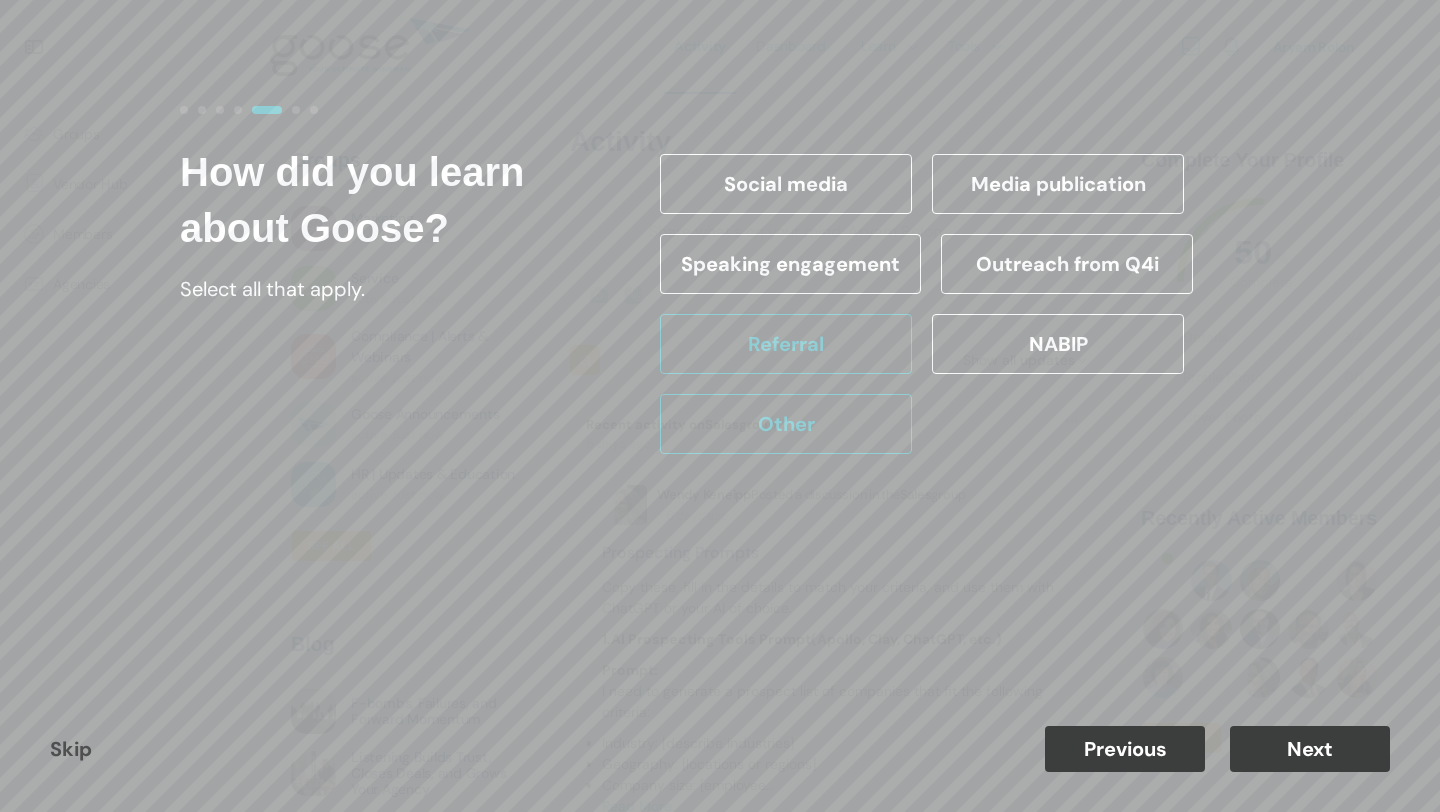 click on "Other" at bounding box center (786, 424) 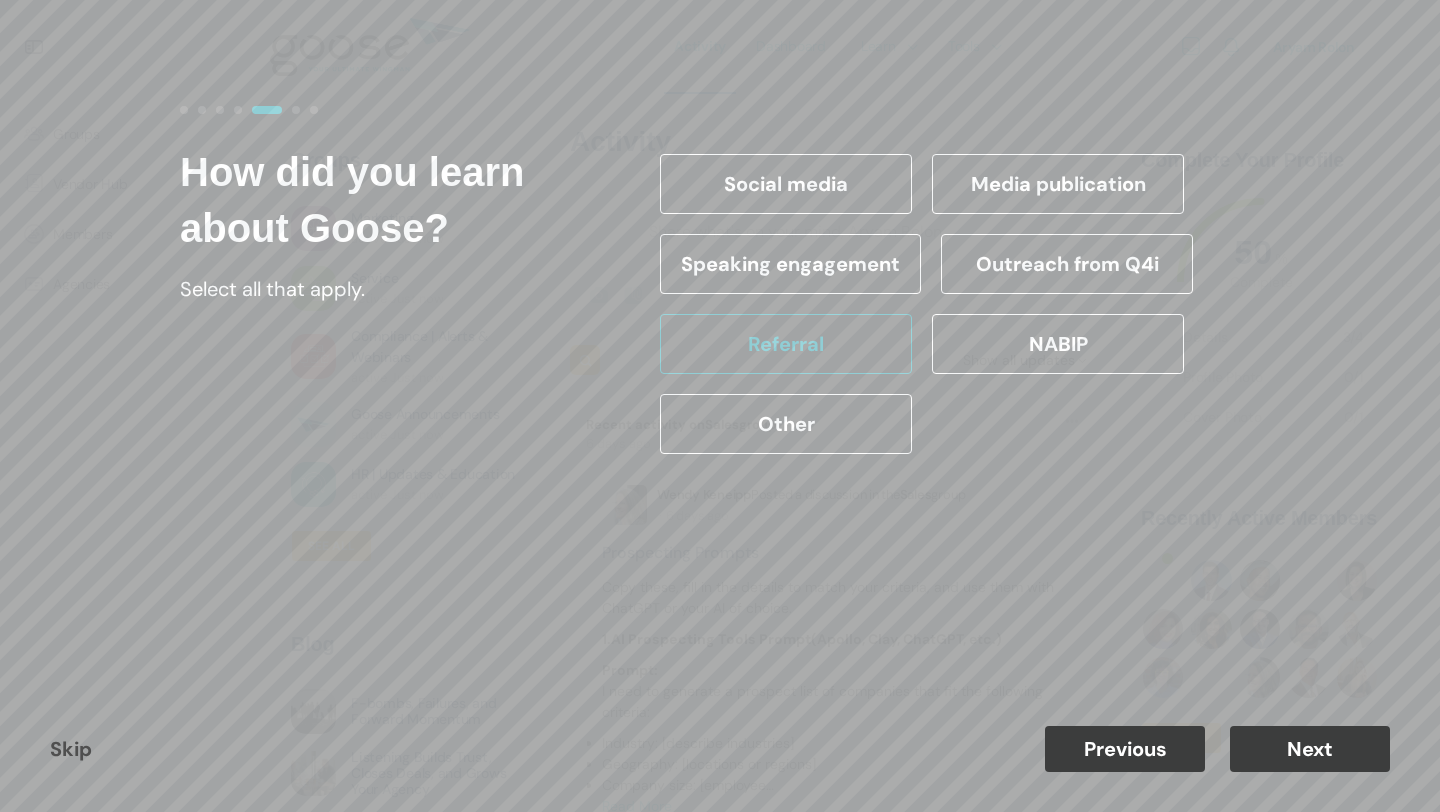 click on "Next" at bounding box center [1310, 749] 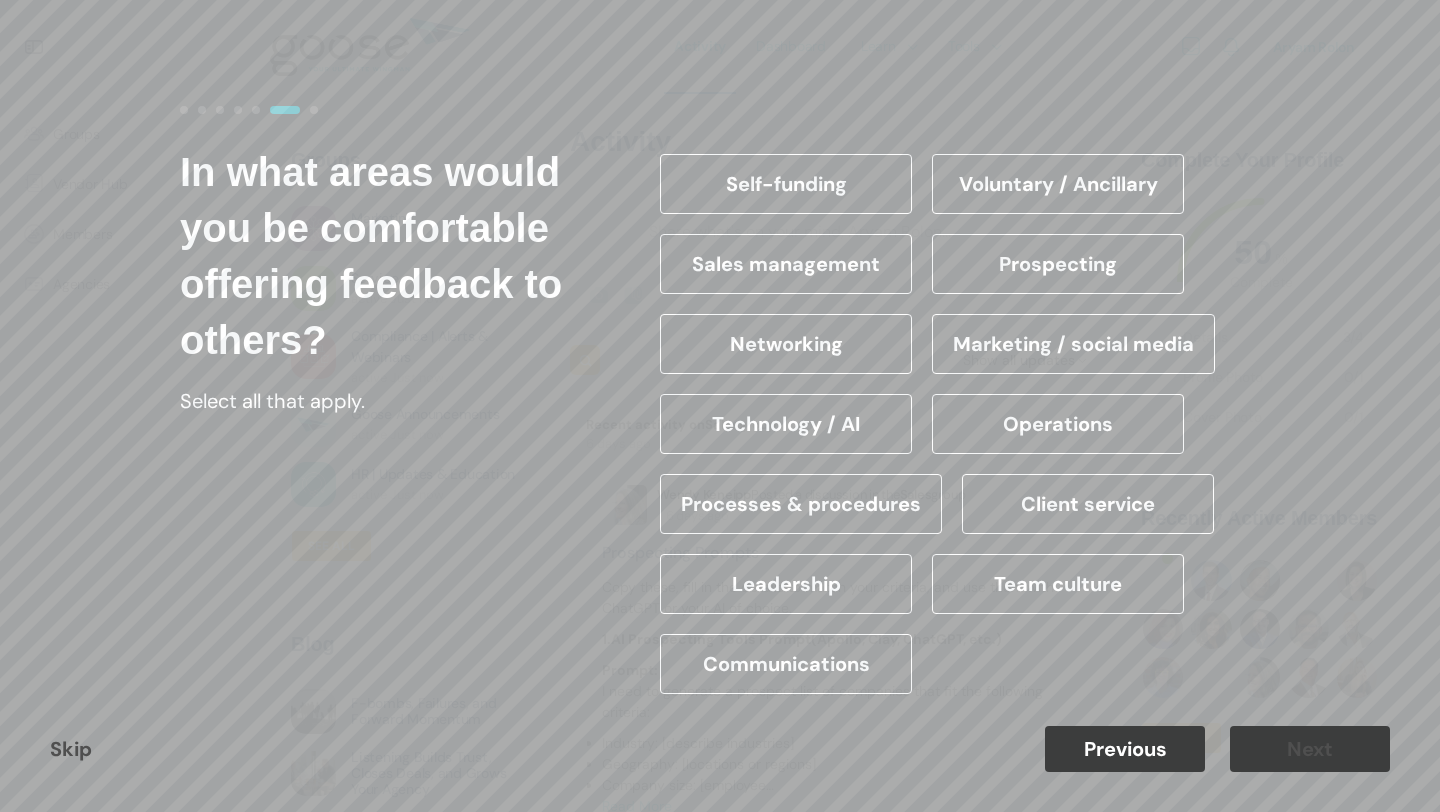 click on "Team culture" at bounding box center (1058, 584) 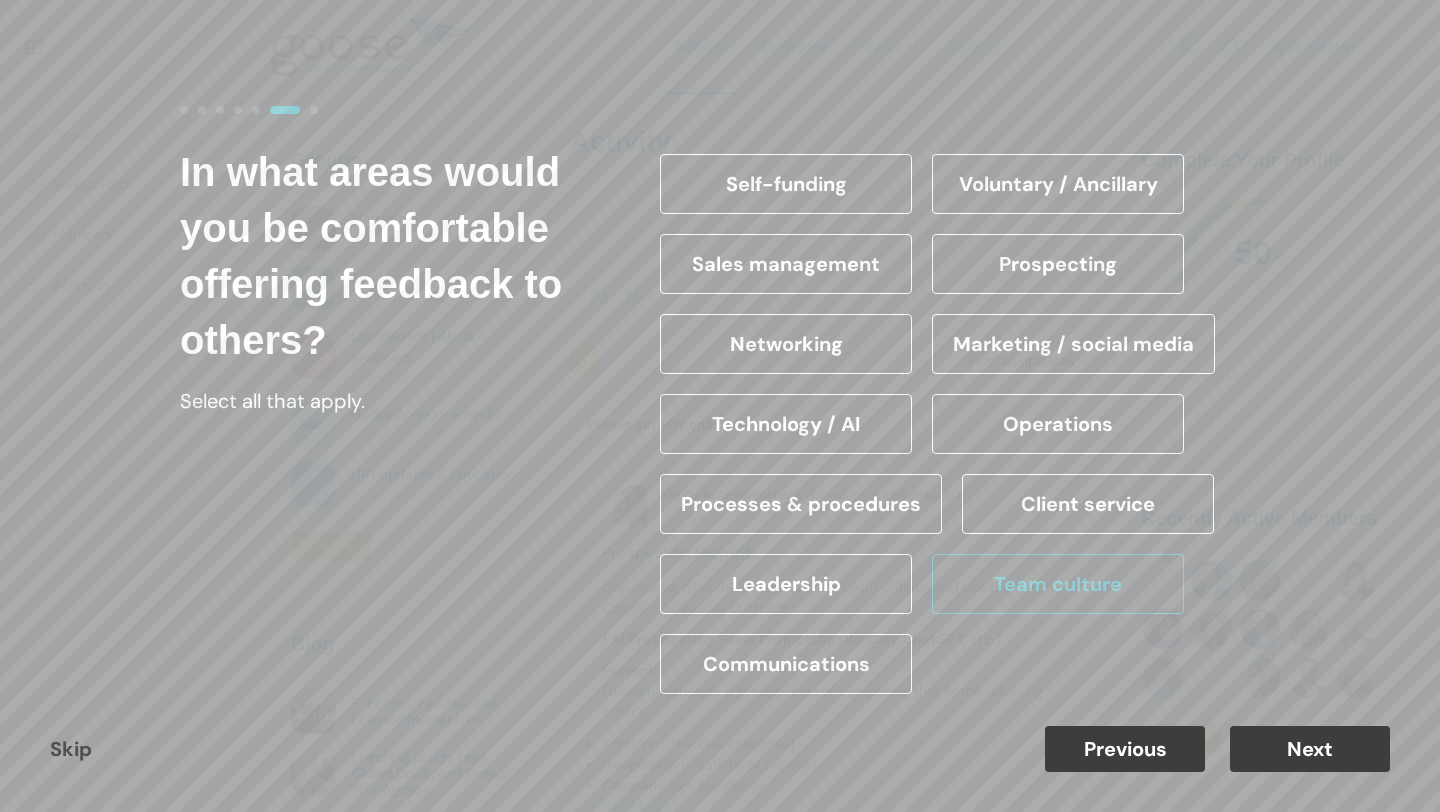 click on "Next" at bounding box center (1310, 749) 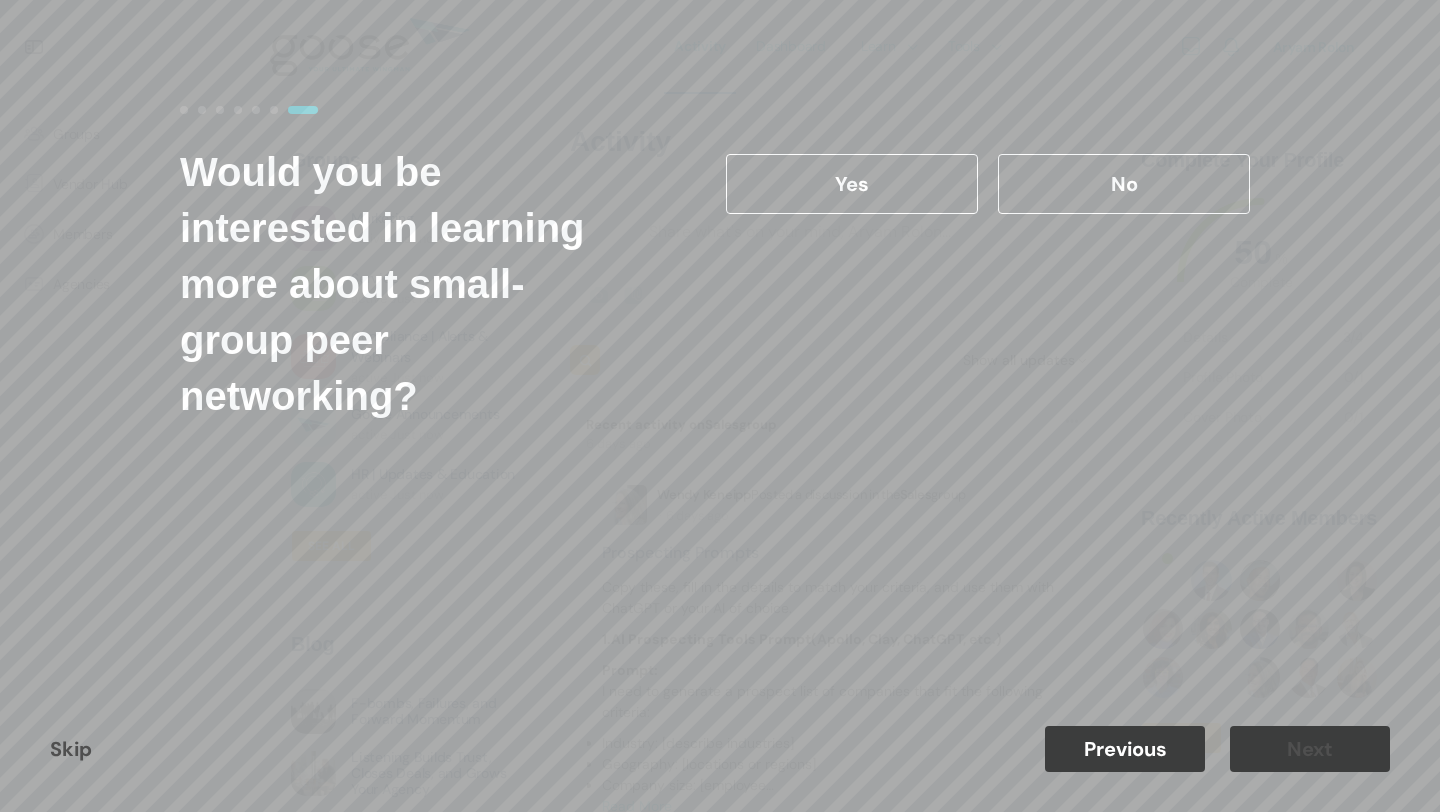click on "Yes" at bounding box center [852, 184] 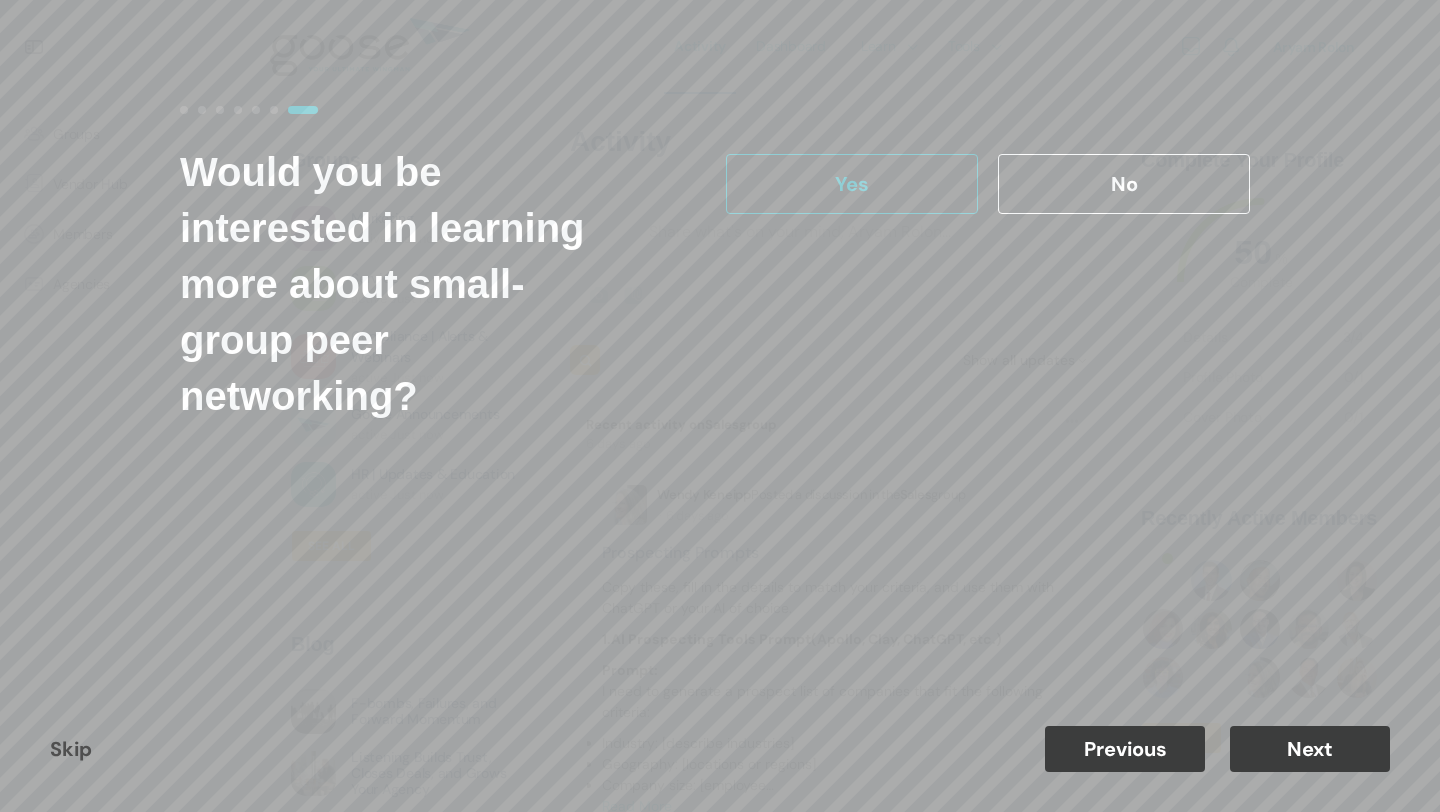 click on "Next" at bounding box center [1310, 749] 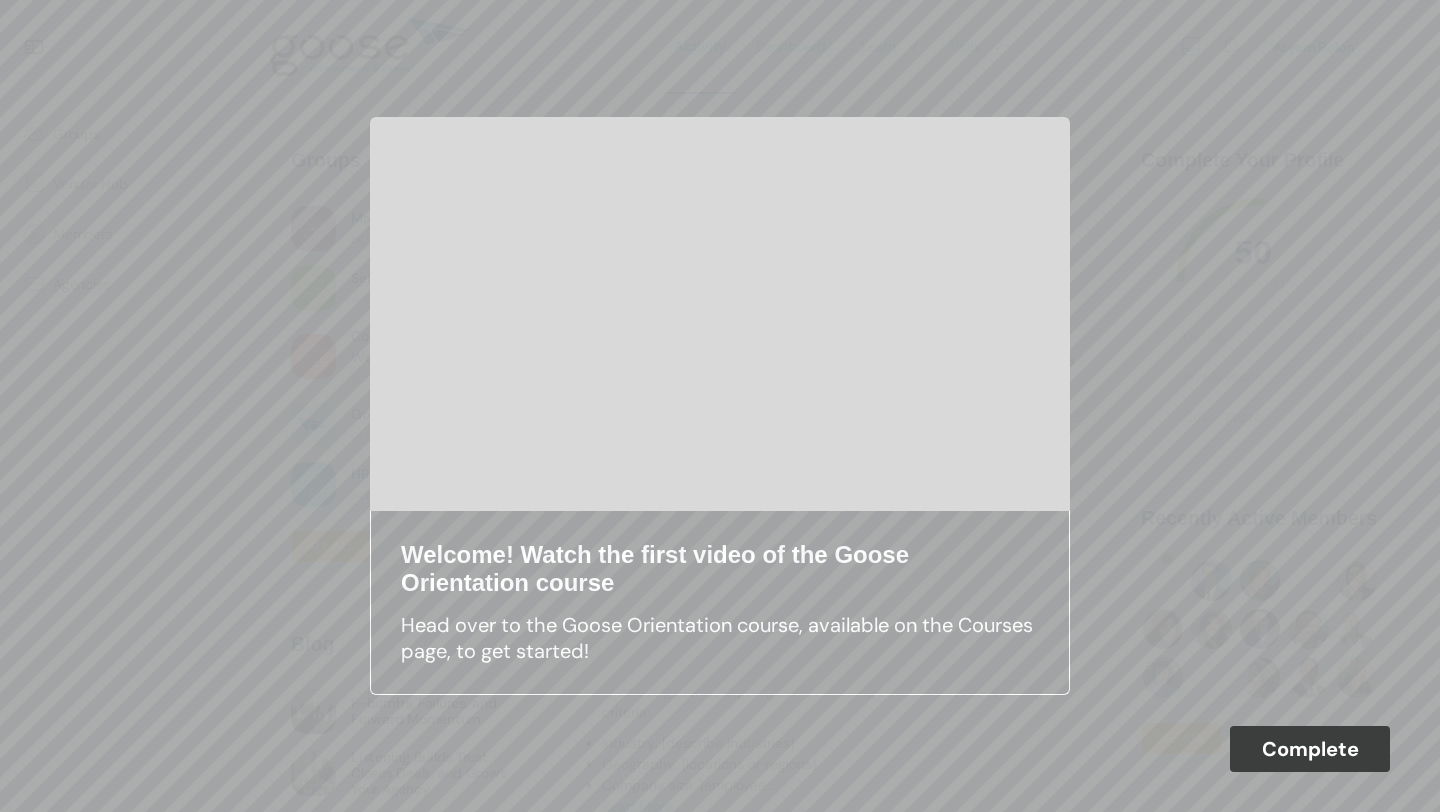 click on "Complete" at bounding box center [1310, 749] 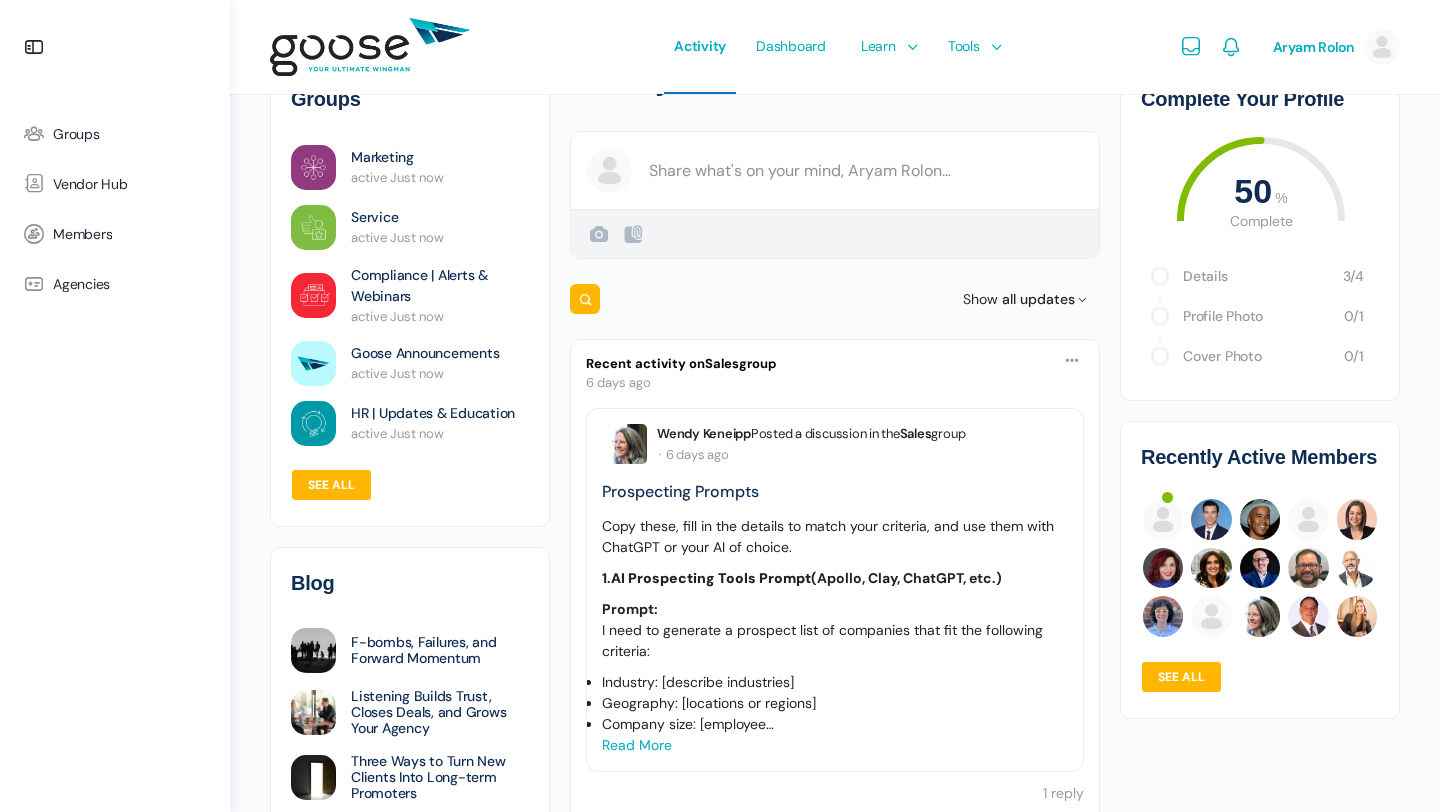 scroll, scrollTop: 0, scrollLeft: 0, axis: both 